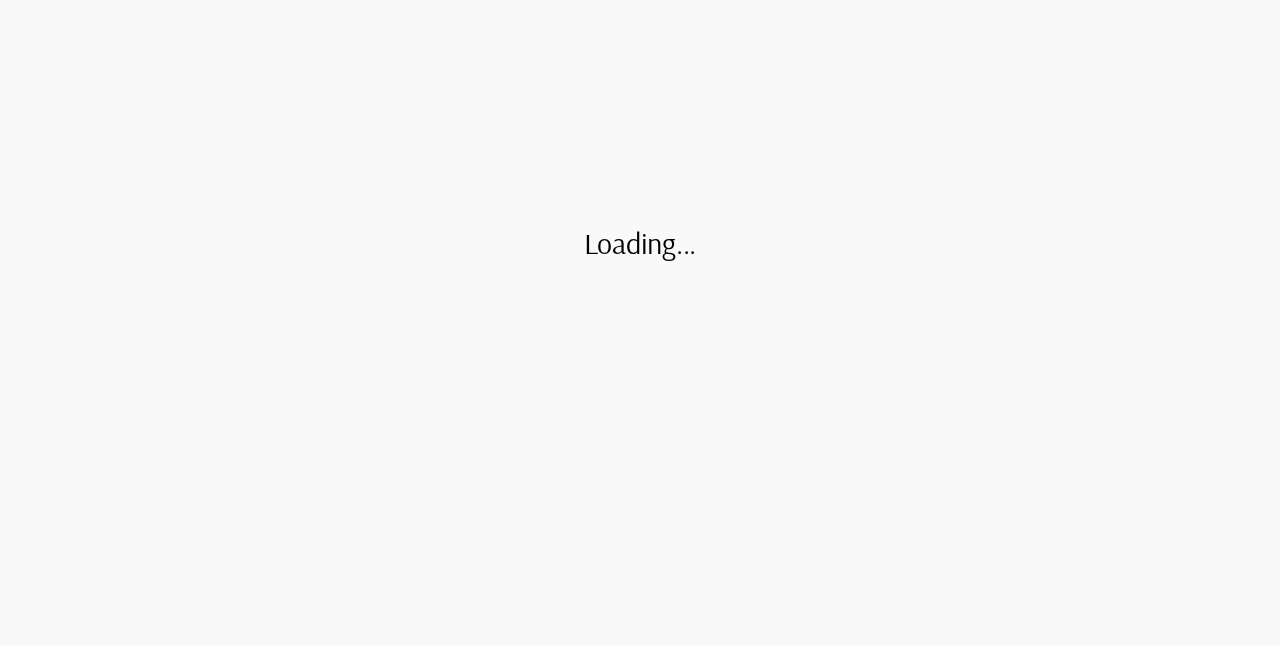 scroll, scrollTop: 0, scrollLeft: 0, axis: both 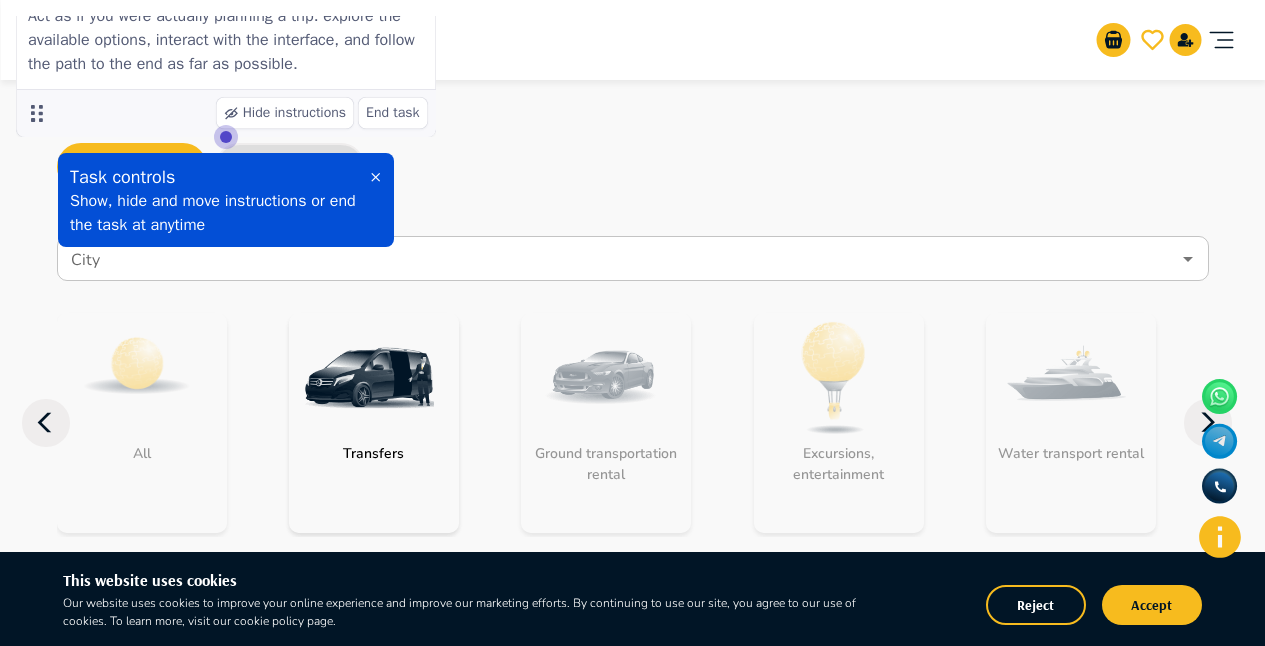 click at bounding box center (375, 177) 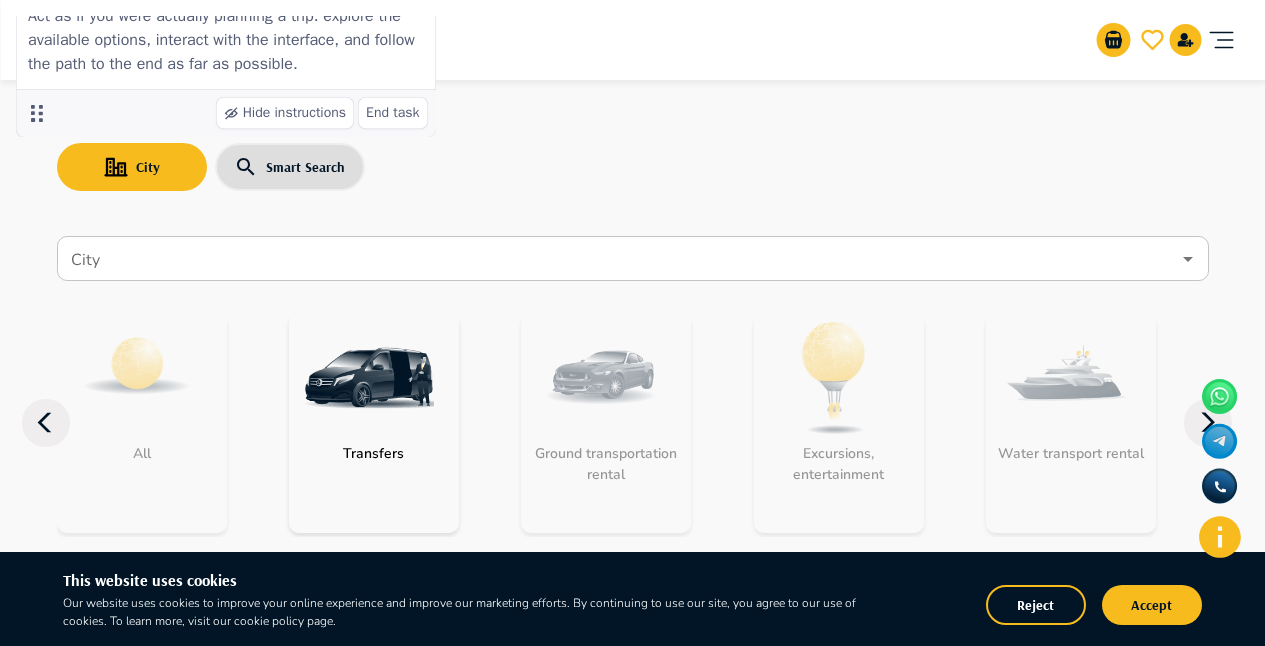 scroll, scrollTop: 73, scrollLeft: 0, axis: vertical 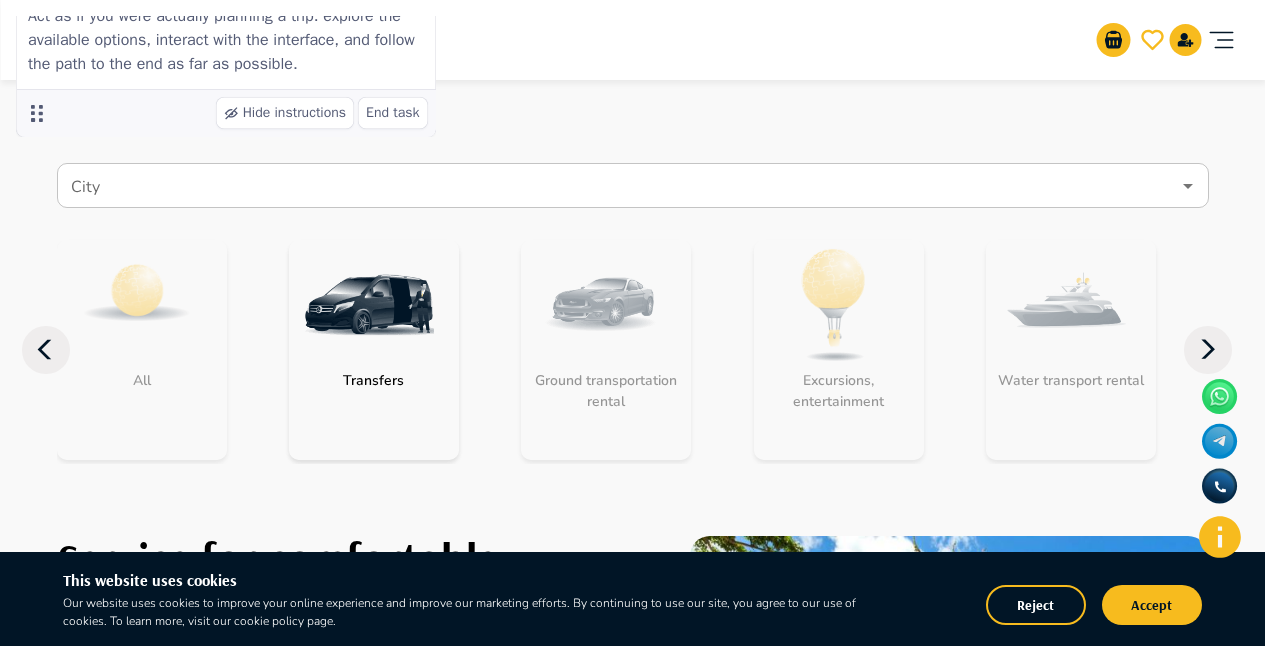 click at bounding box center (369, 305) 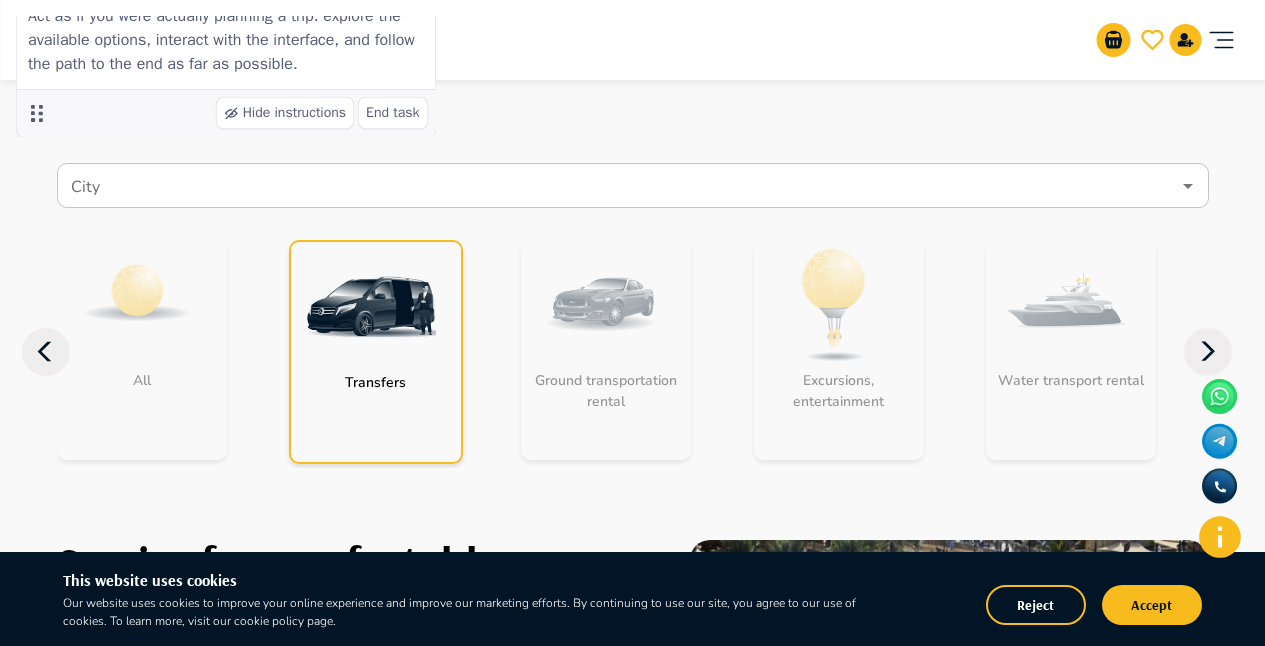 scroll, scrollTop: 452, scrollLeft: 0, axis: vertical 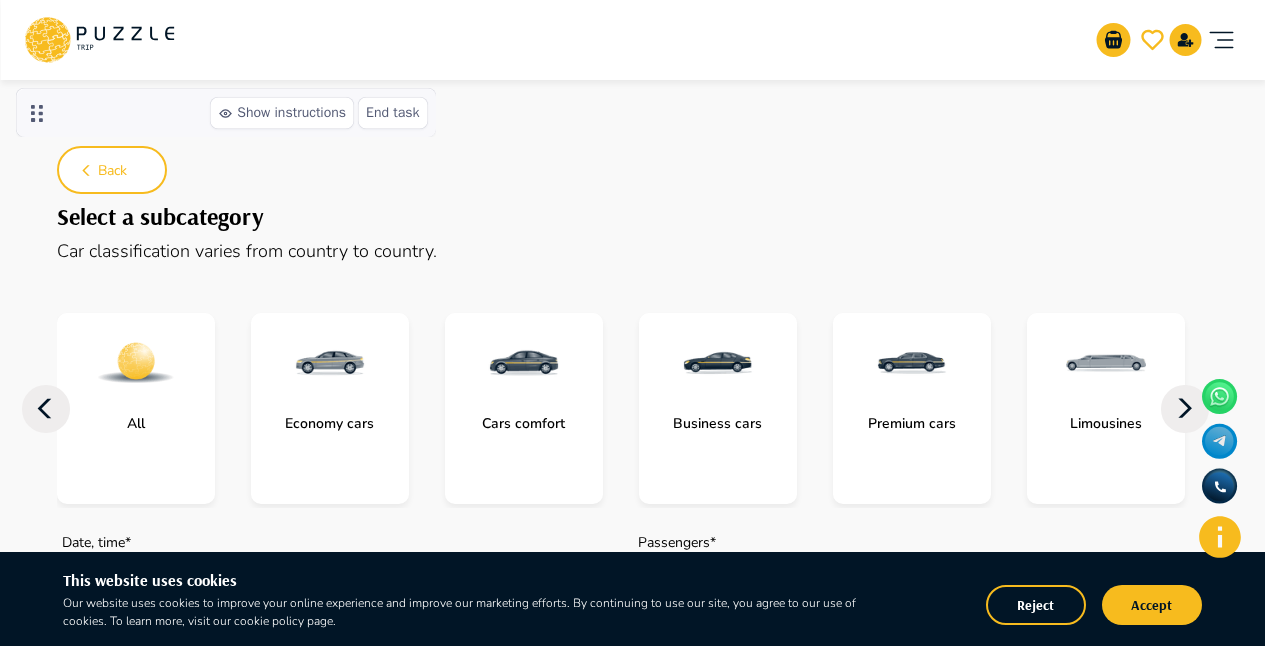 click 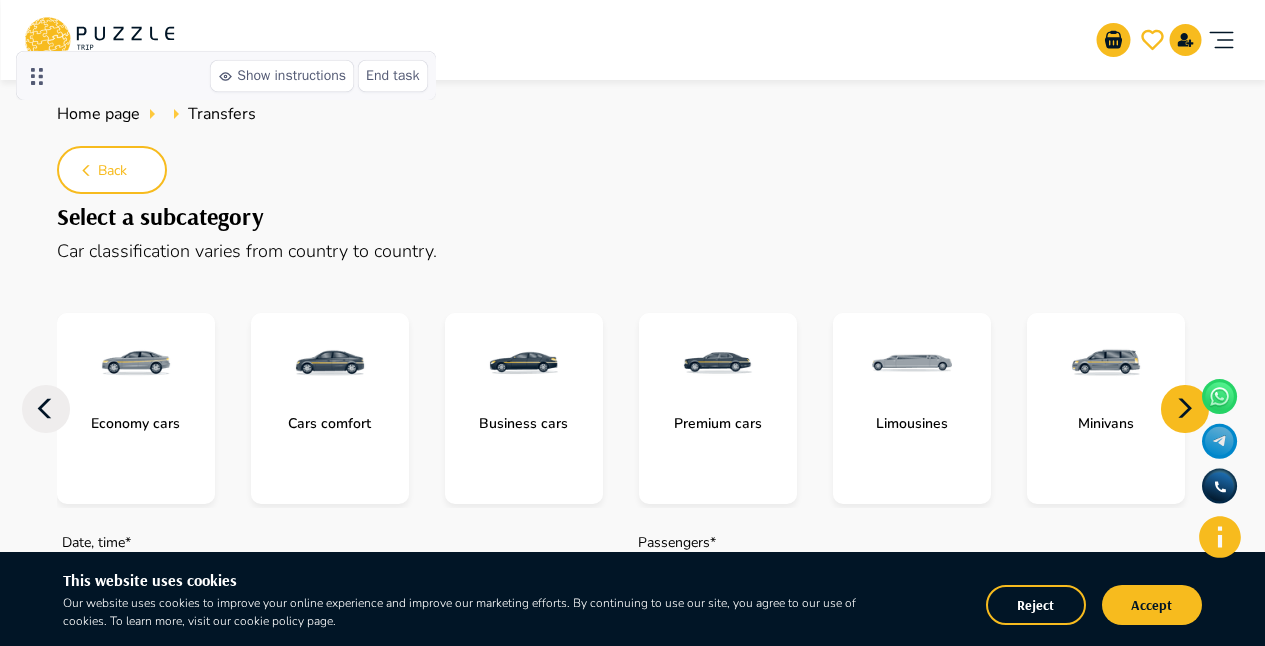 click 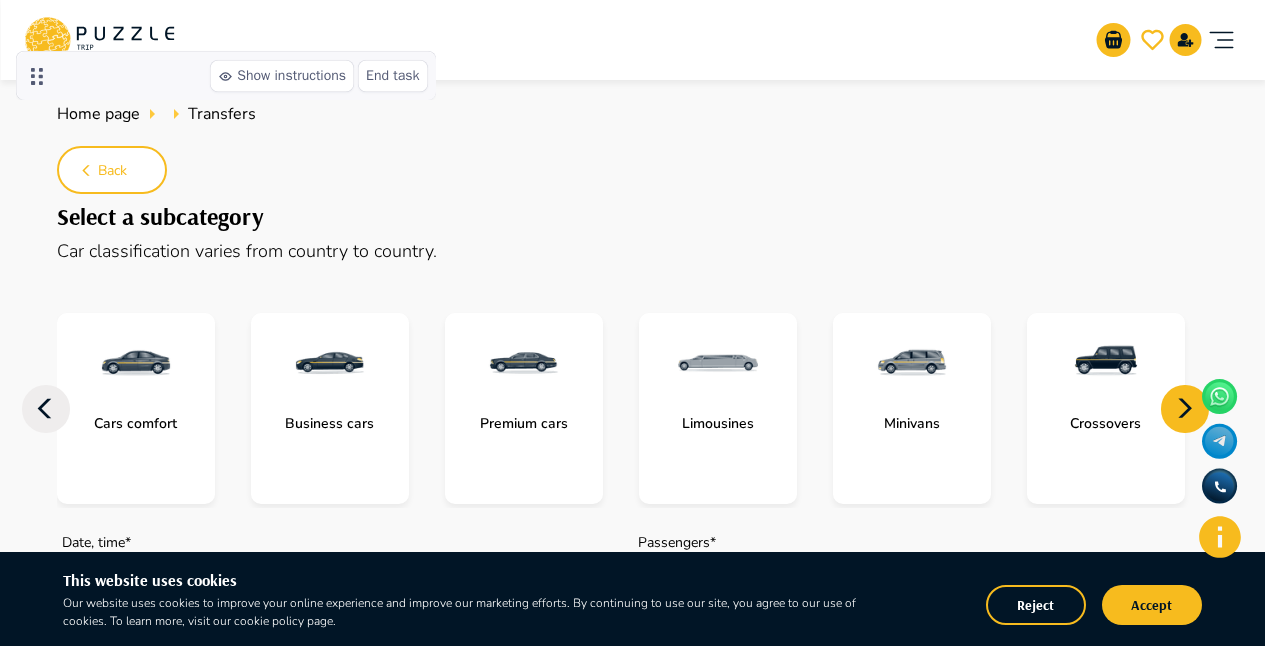scroll, scrollTop: 0, scrollLeft: 0, axis: both 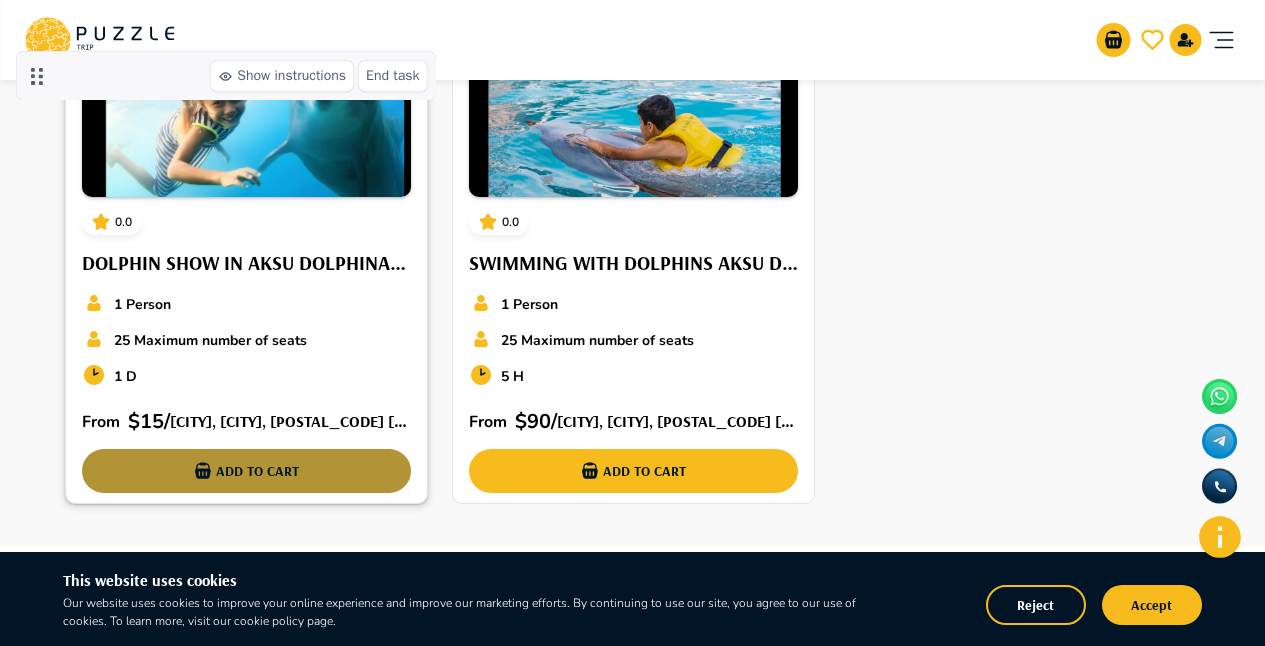 click on "Add to cart" at bounding box center [246, 471] 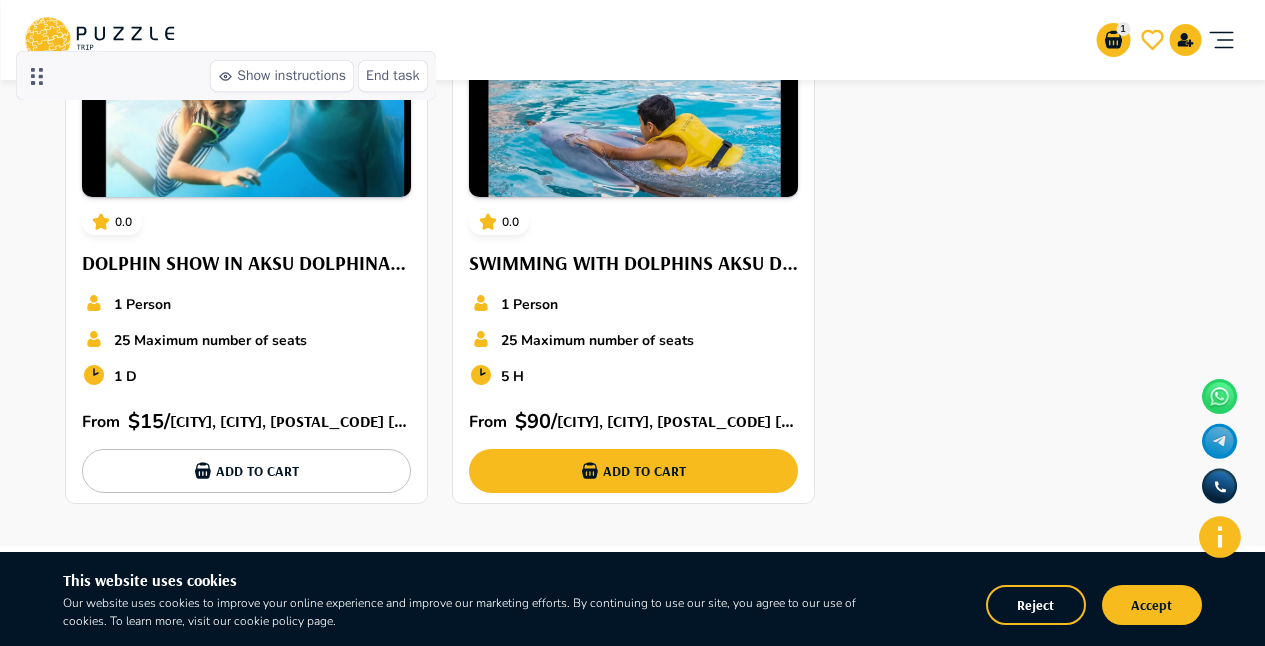 type on "*" 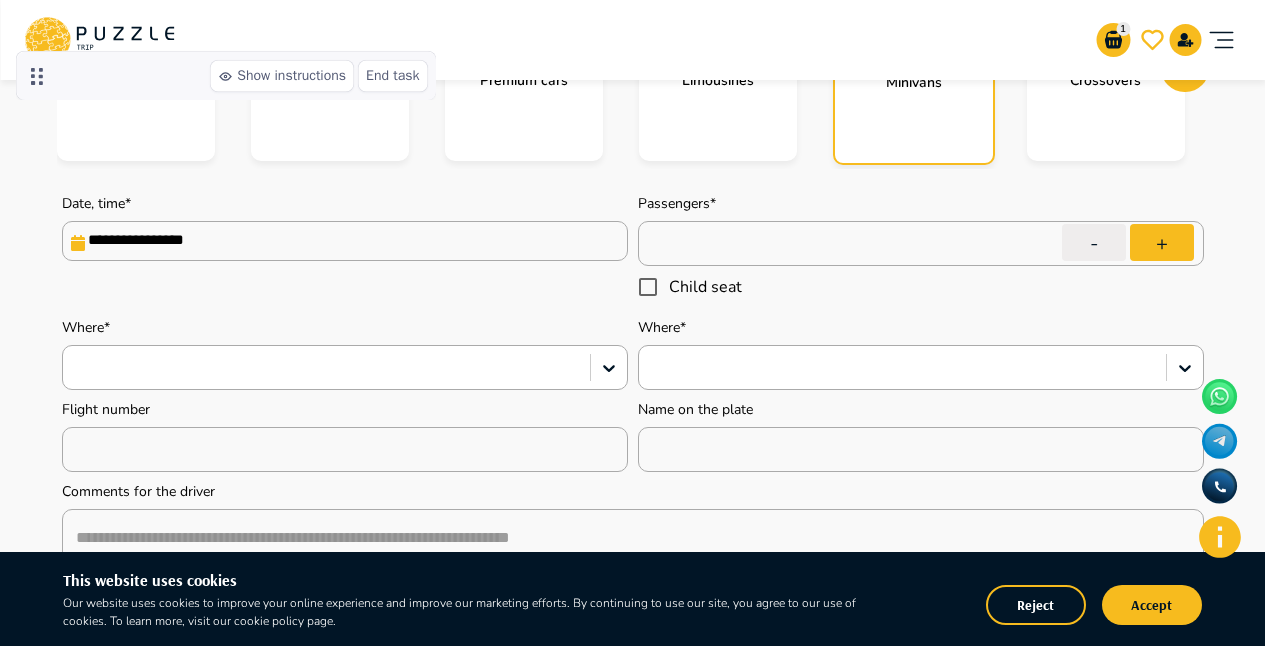 scroll, scrollTop: 320, scrollLeft: 0, axis: vertical 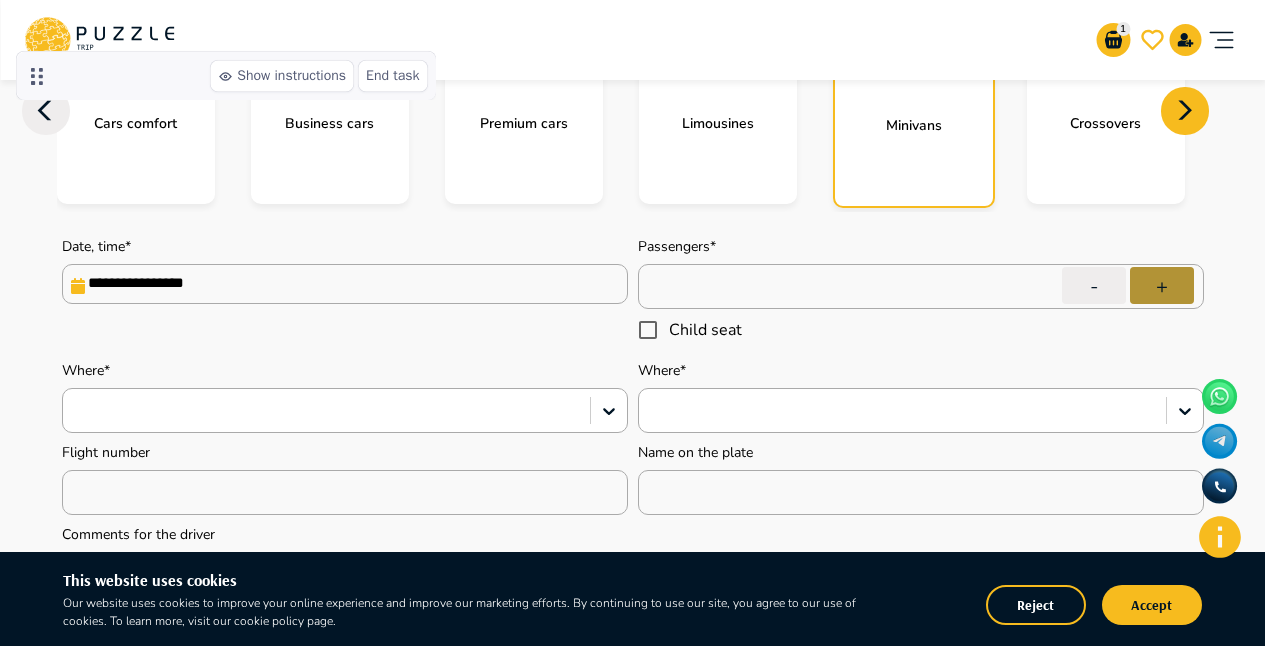 click on "+" at bounding box center (1162, 286) 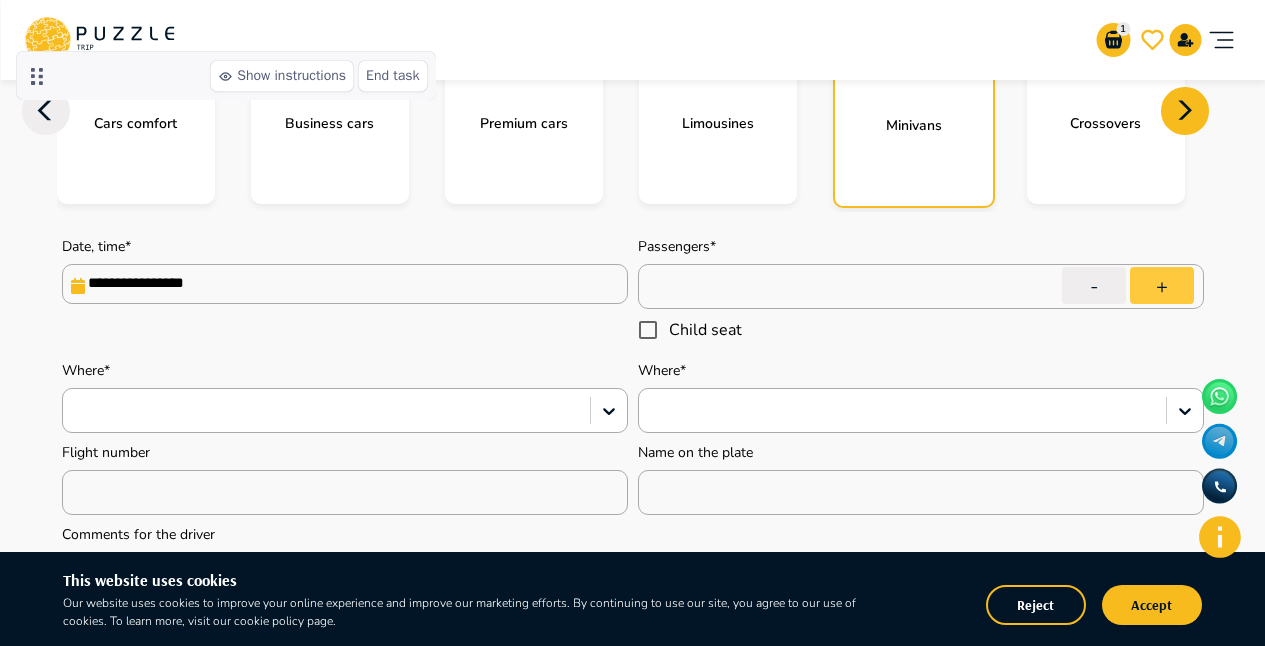type on "*" 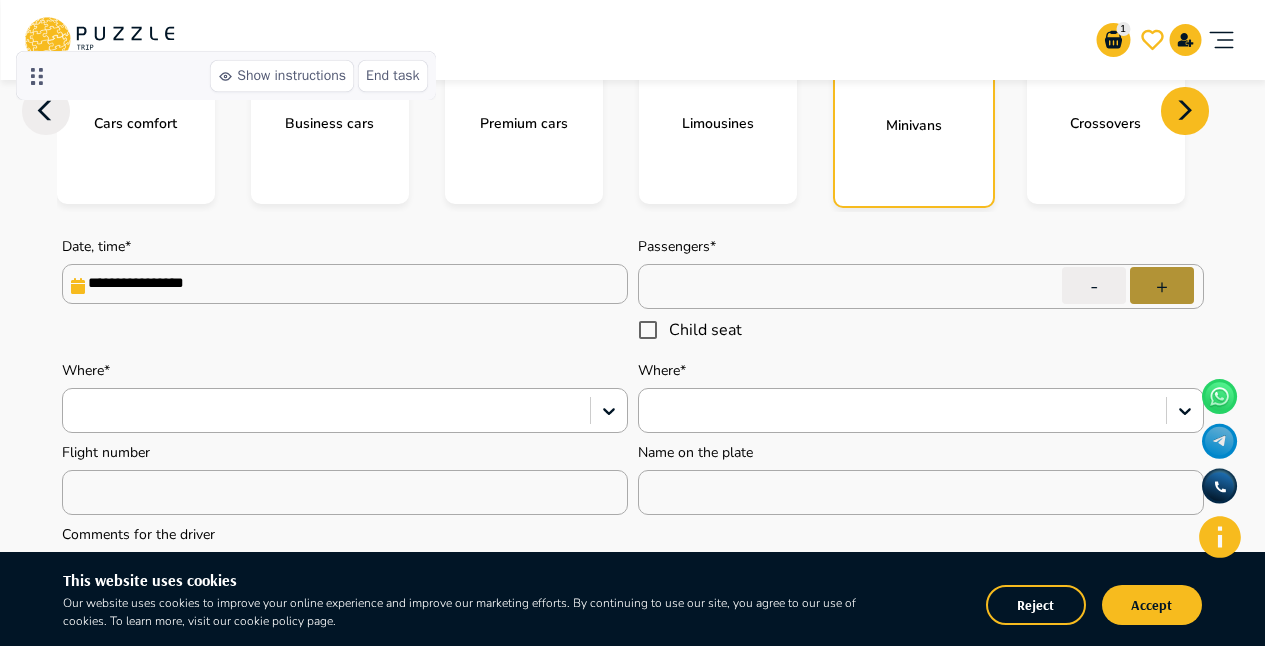 click on "+" at bounding box center (1162, 286) 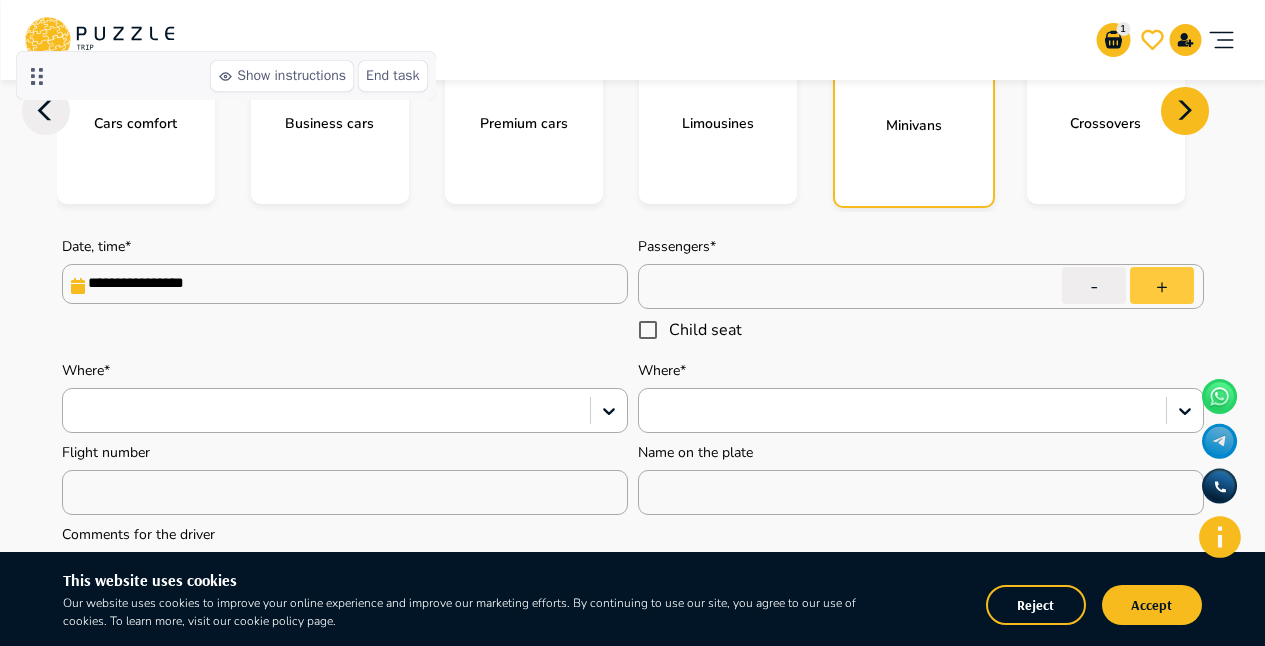 type on "*" 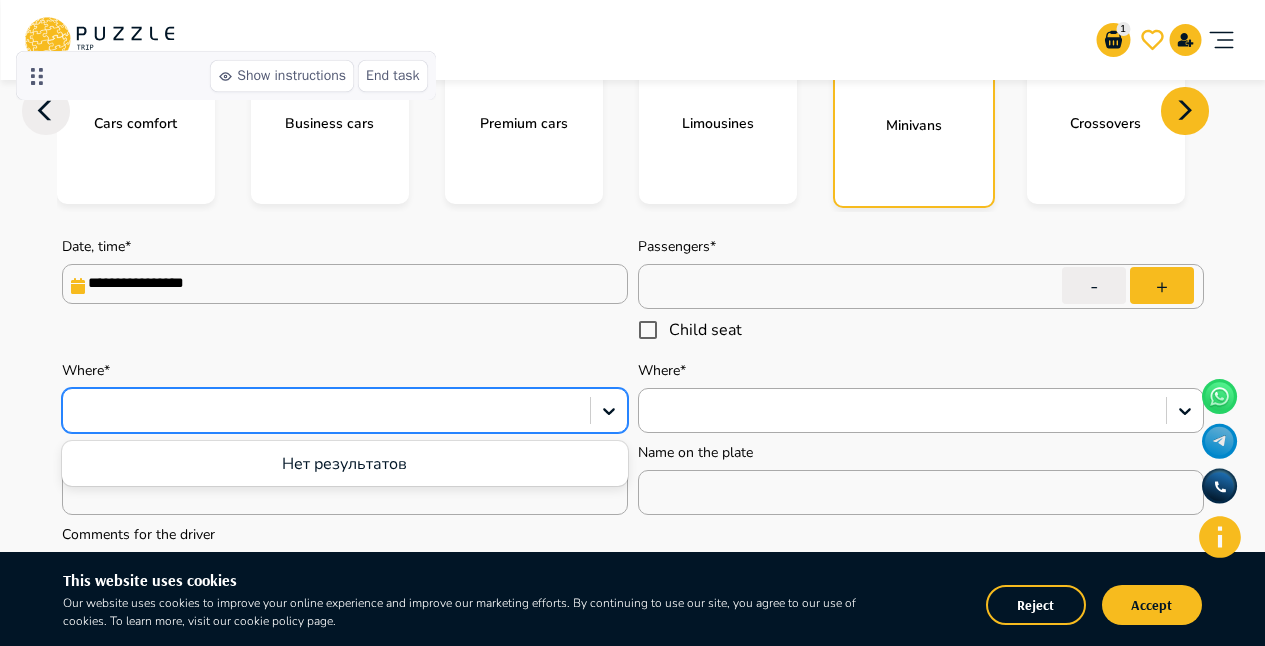 click at bounding box center (326, 411) 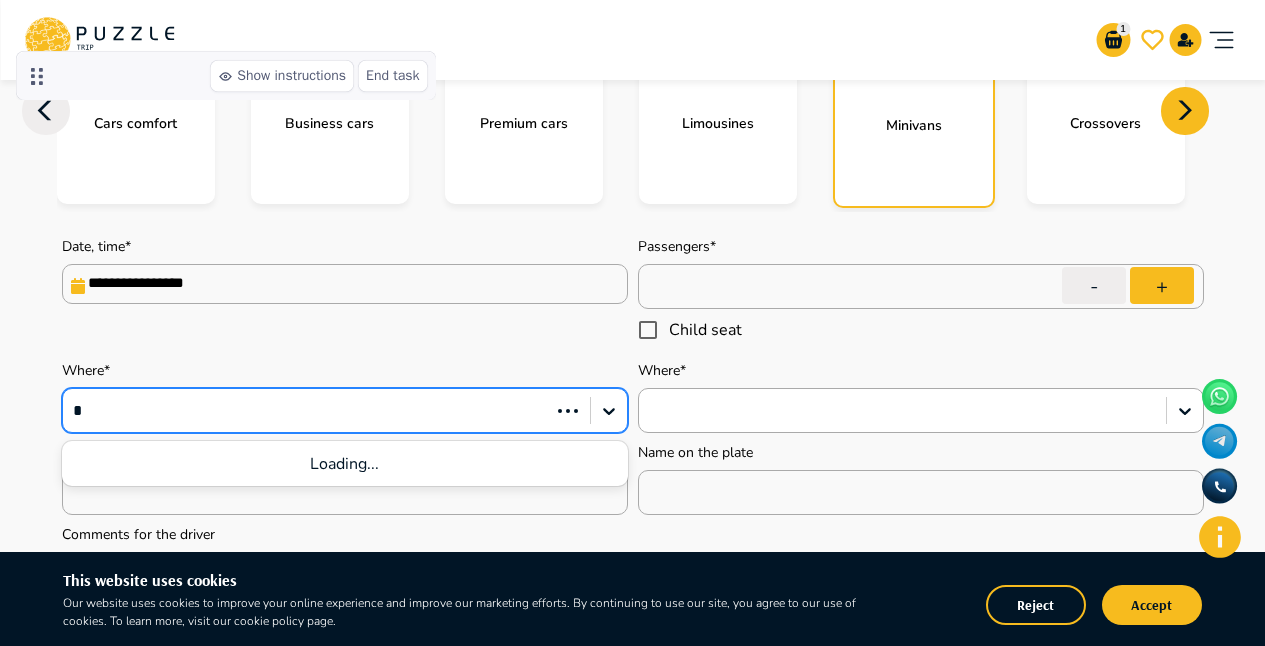 type on "**" 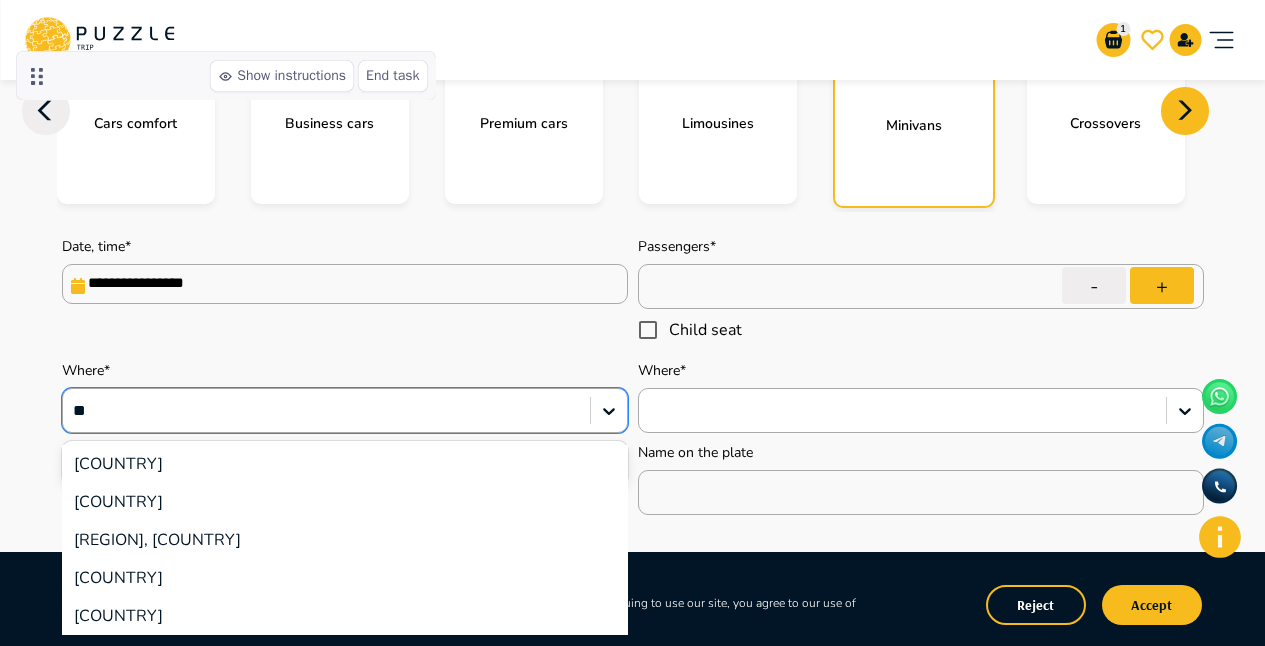 click on "[COUNTRY]" at bounding box center (118, 616) 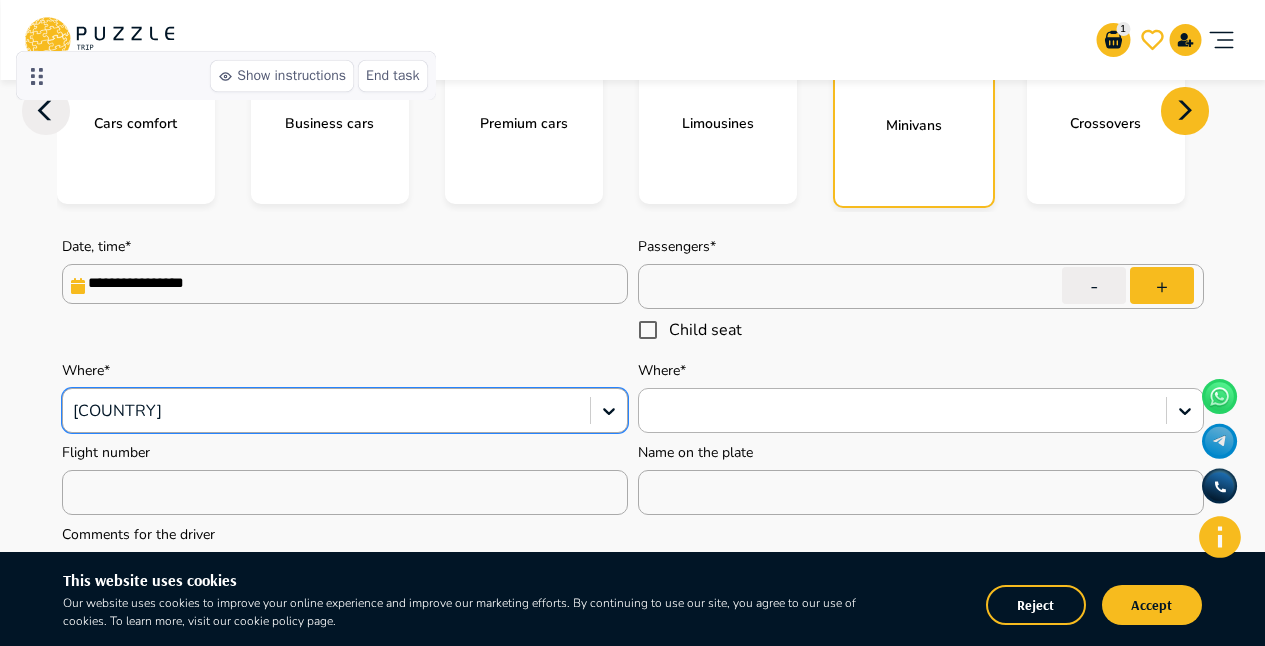click at bounding box center [902, 411] 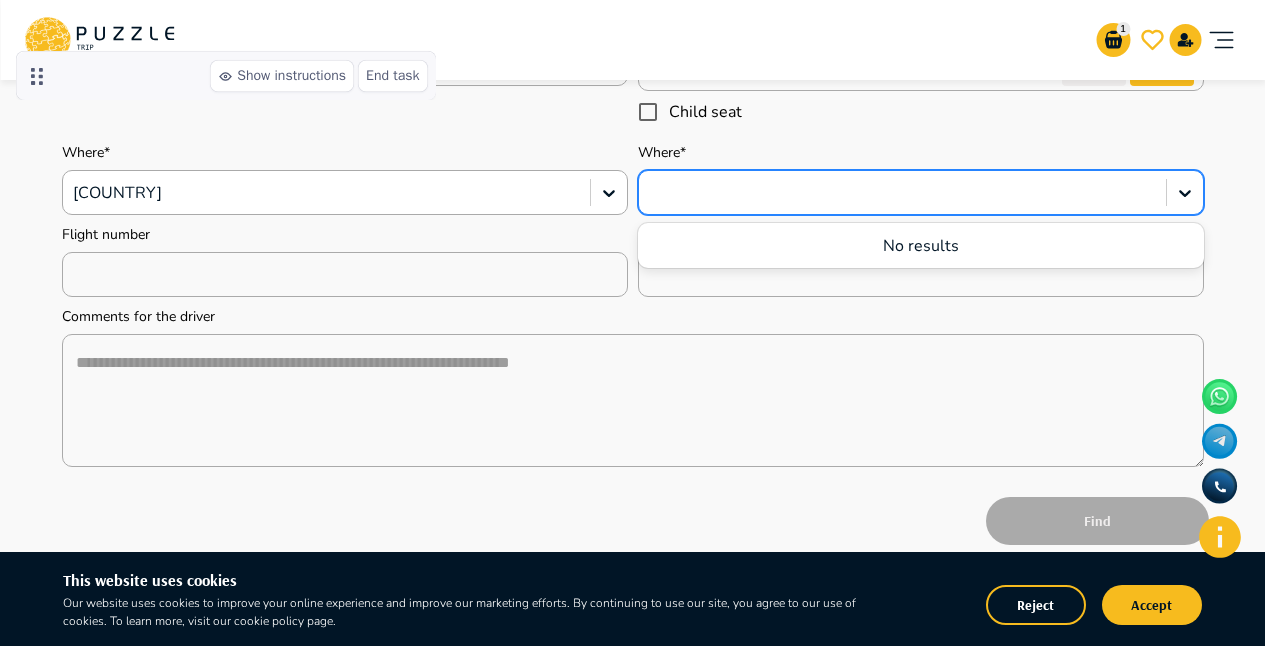 scroll, scrollTop: 539, scrollLeft: 0, axis: vertical 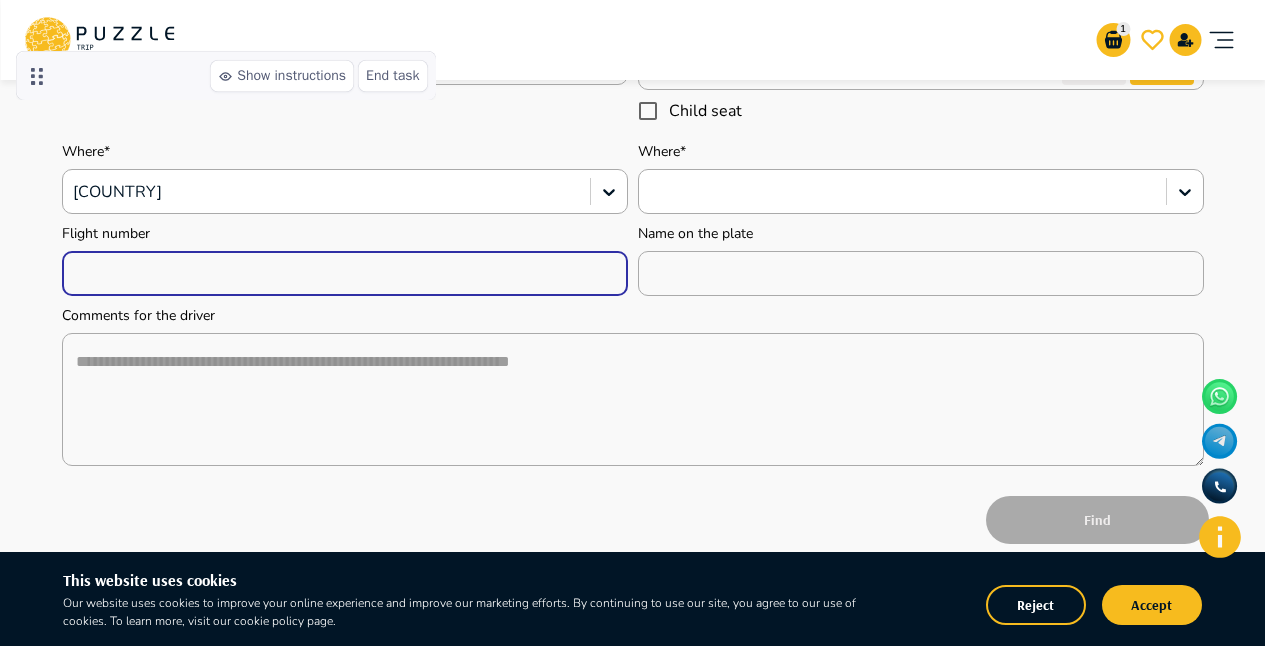 click at bounding box center (345, 274) 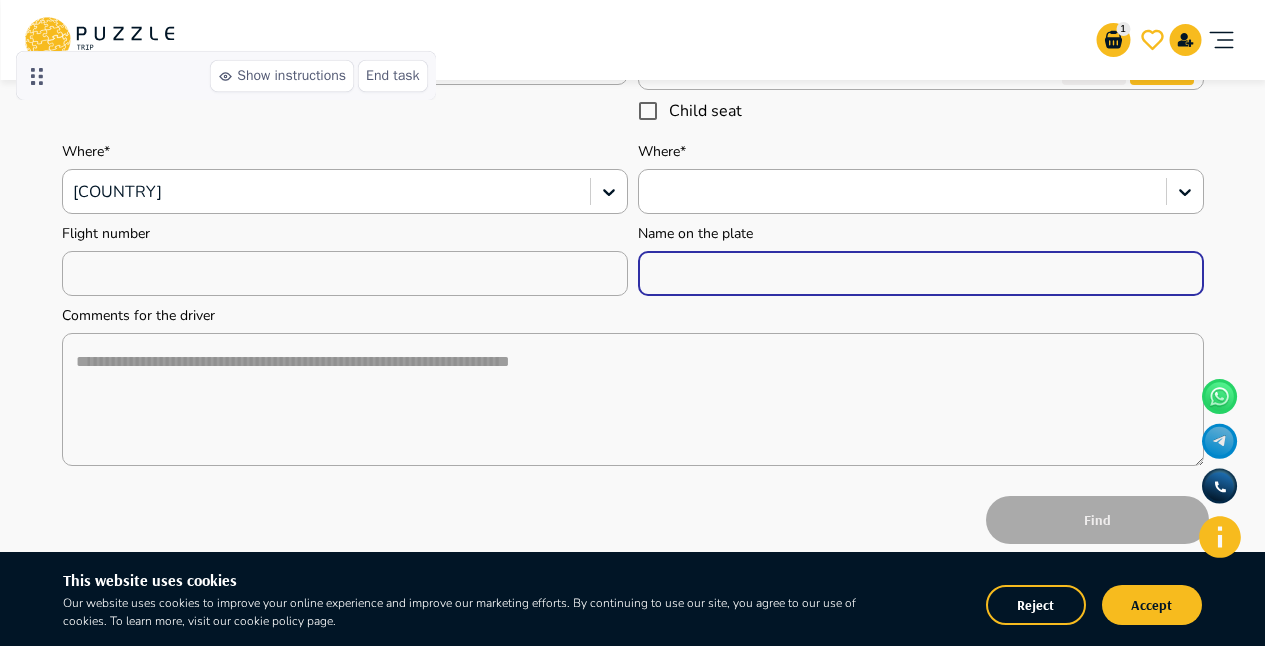 click at bounding box center [921, 274] 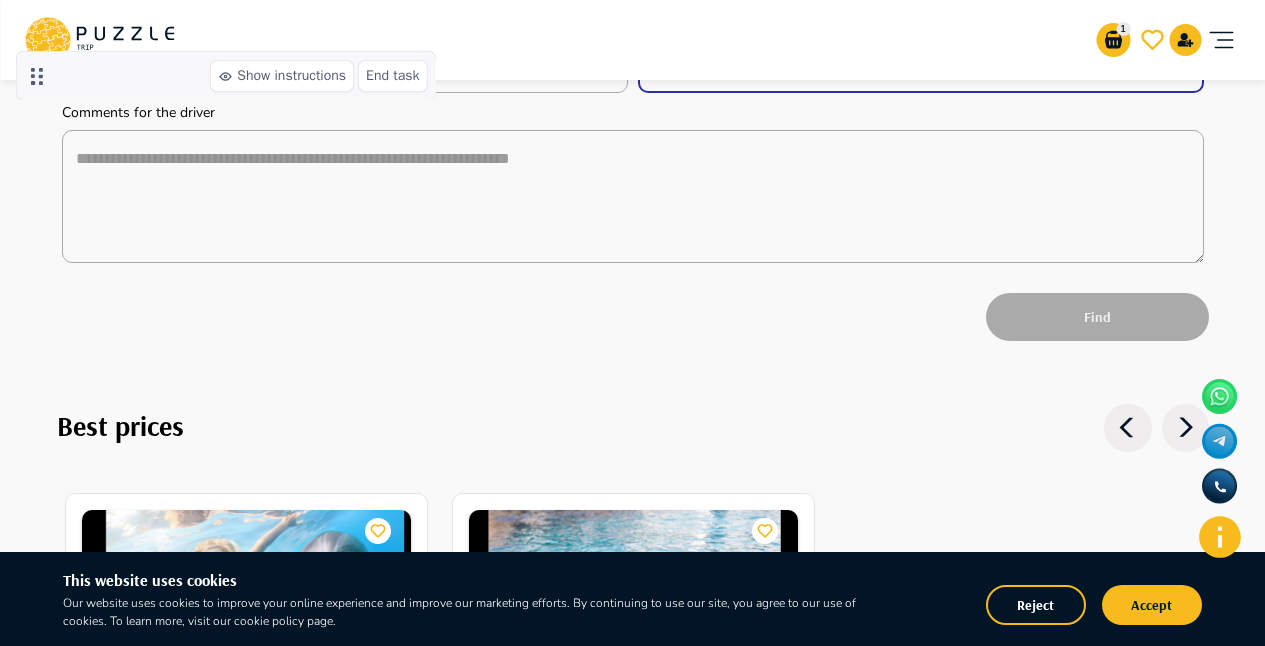 scroll, scrollTop: 744, scrollLeft: 0, axis: vertical 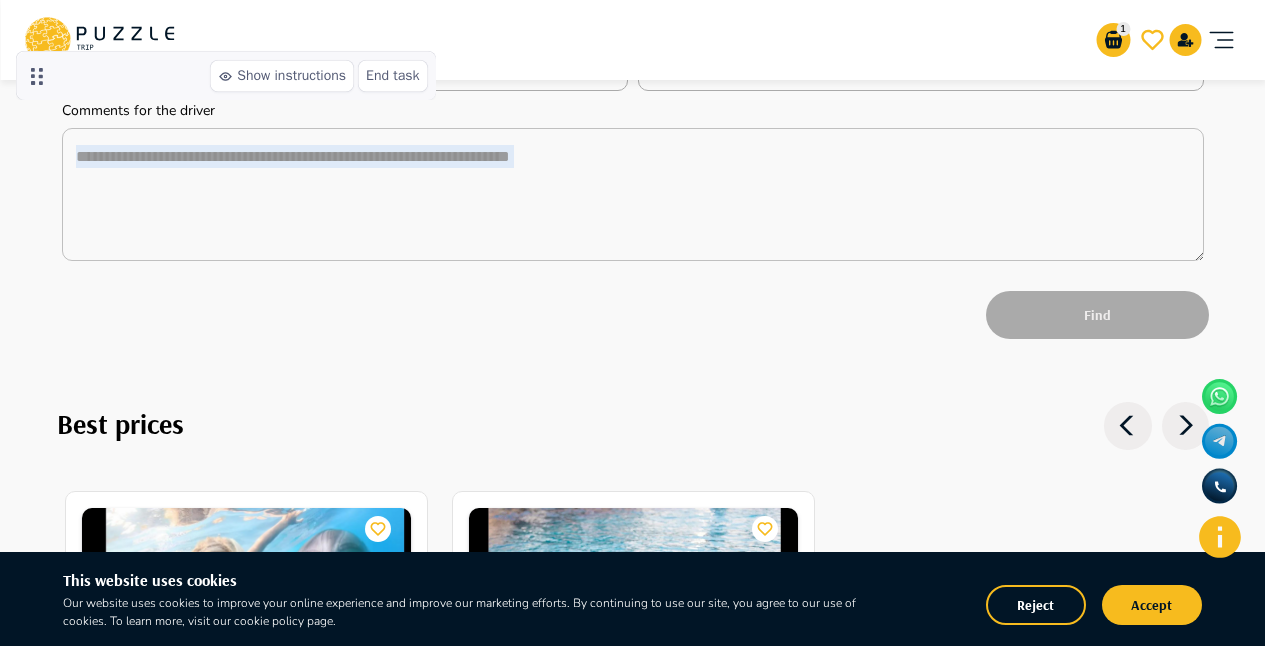 drag, startPoint x: 722, startPoint y: 261, endPoint x: 630, endPoint y: 166, distance: 132.24599 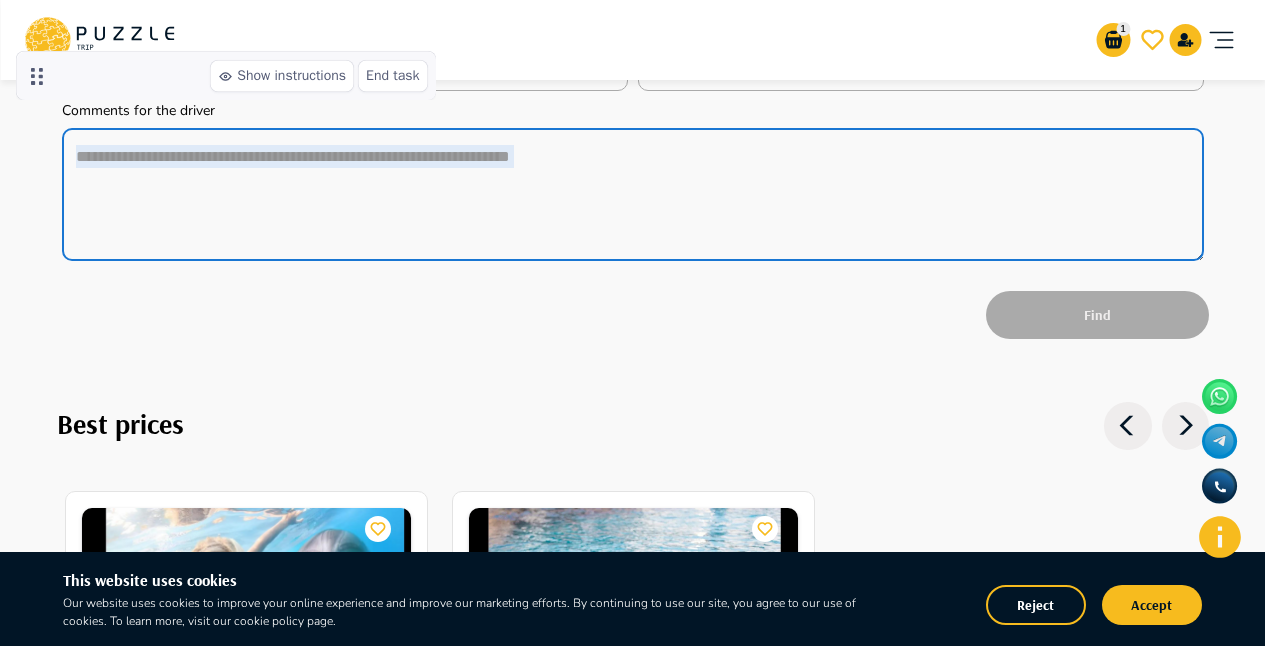 type on "*" 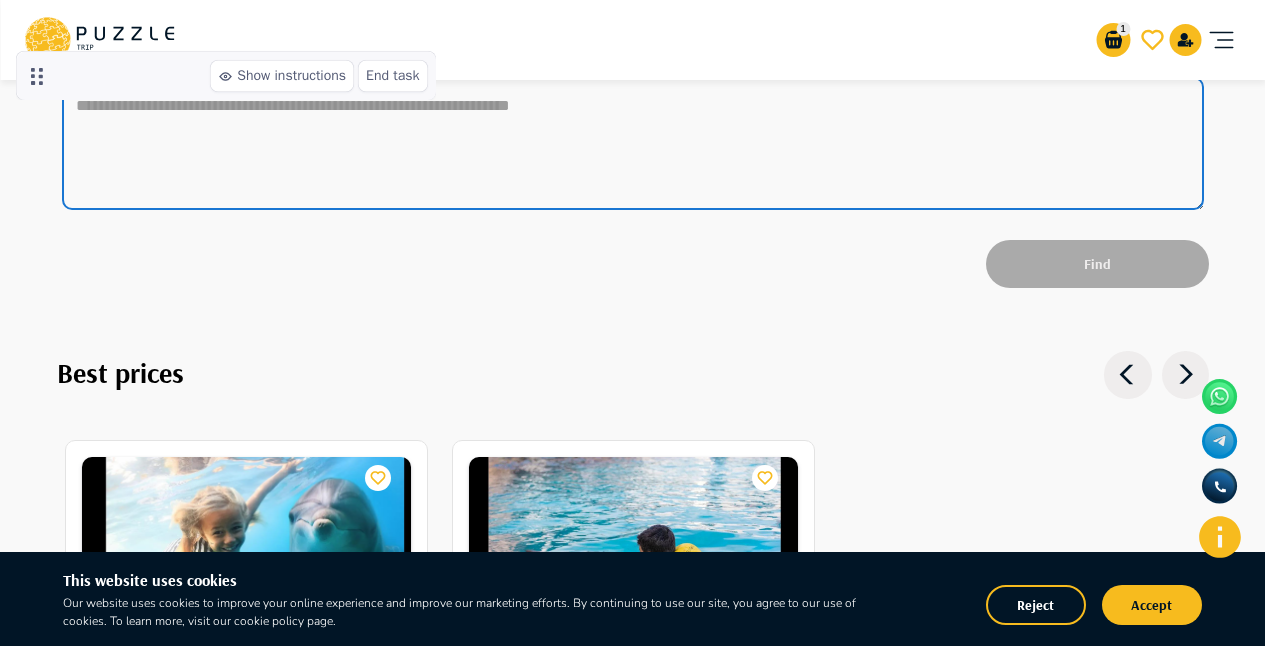 scroll, scrollTop: 713, scrollLeft: 0, axis: vertical 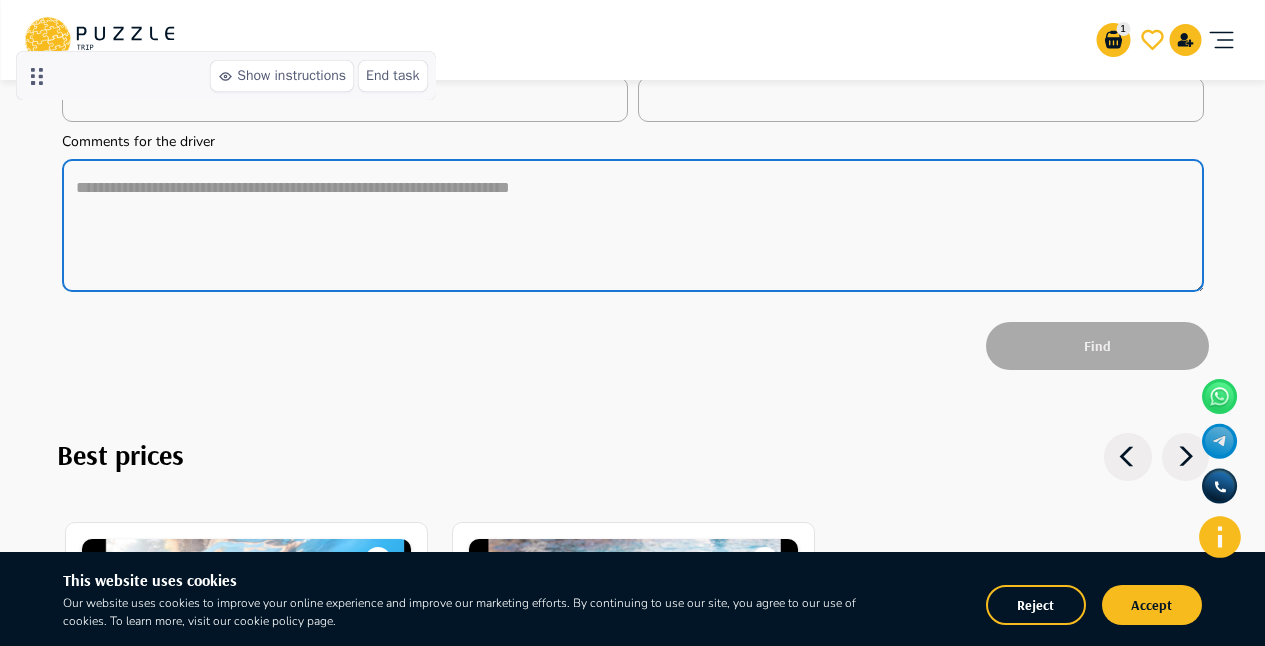 click at bounding box center [633, 225] 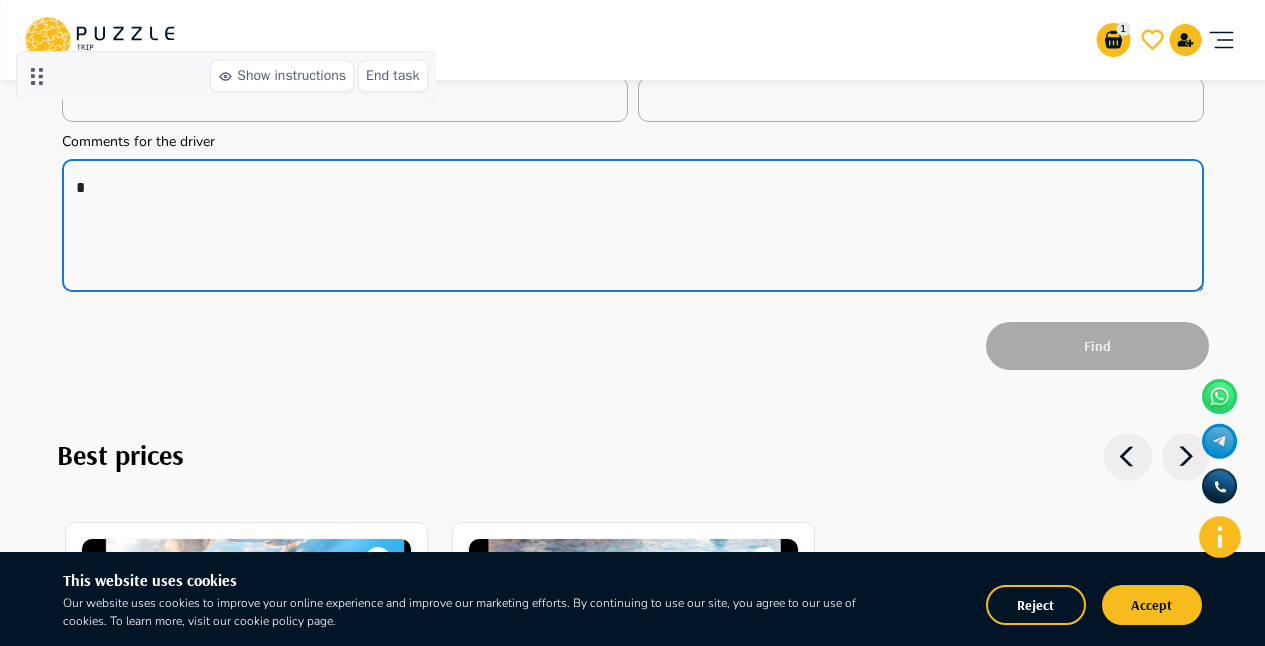 type on "*" 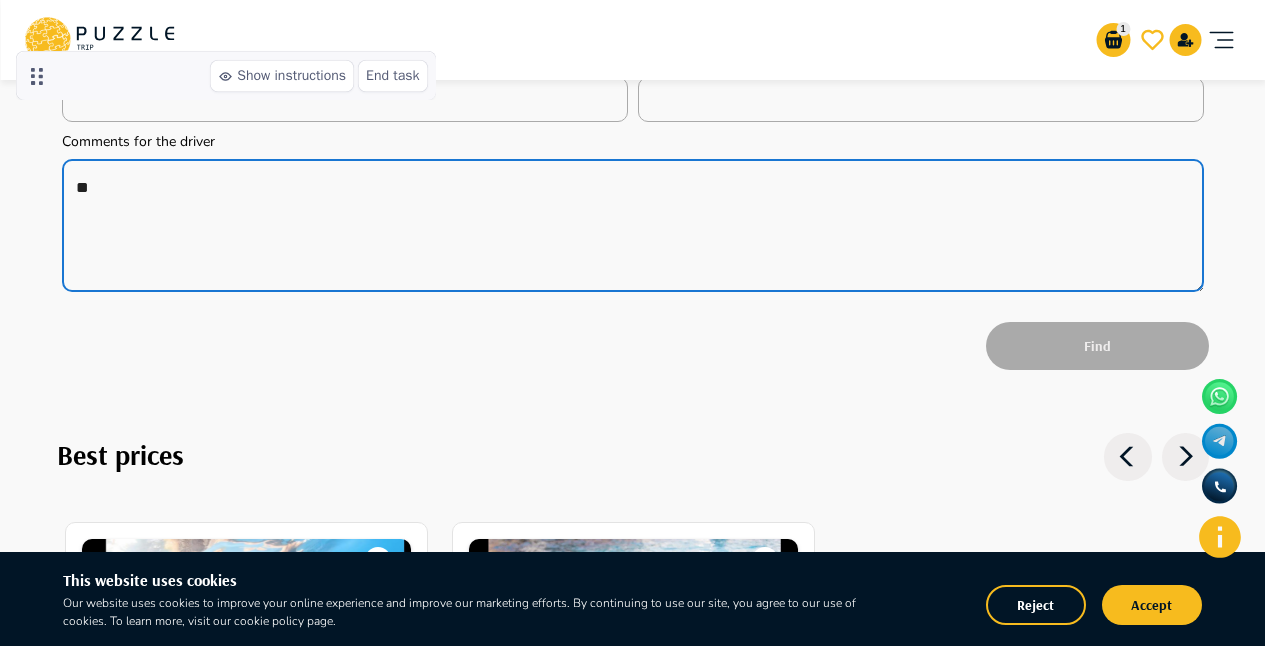 type on "*" 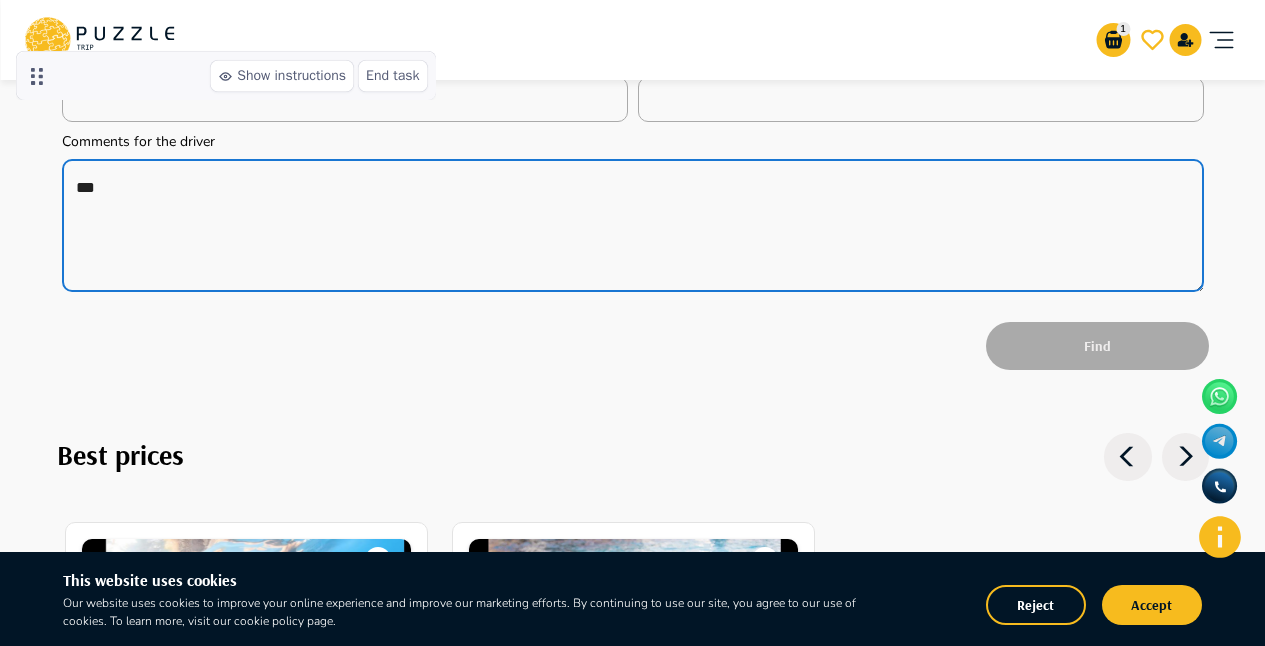 type on "*" 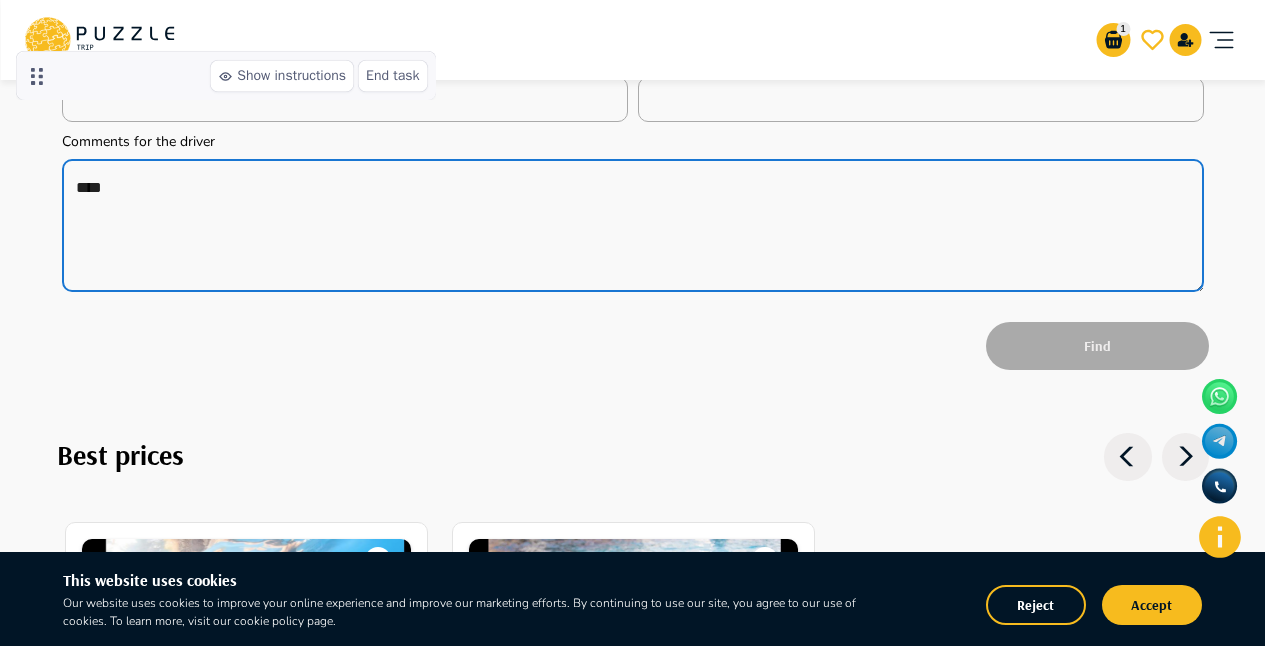 type on "*****" 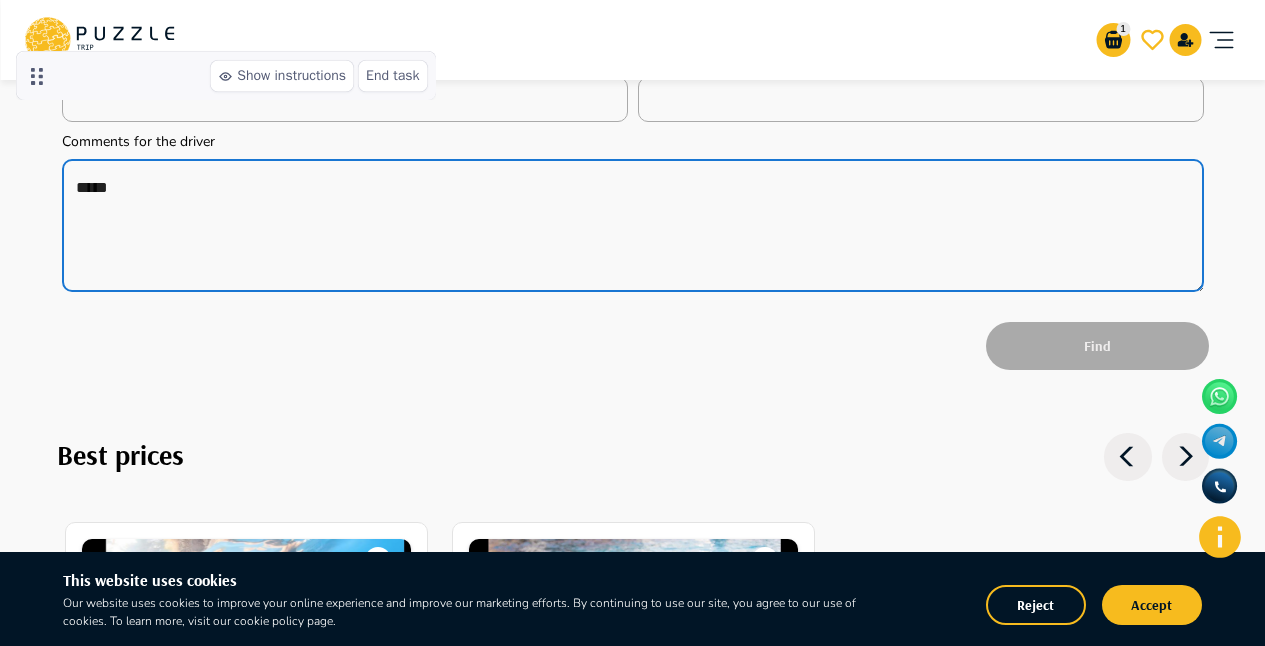 type on "*" 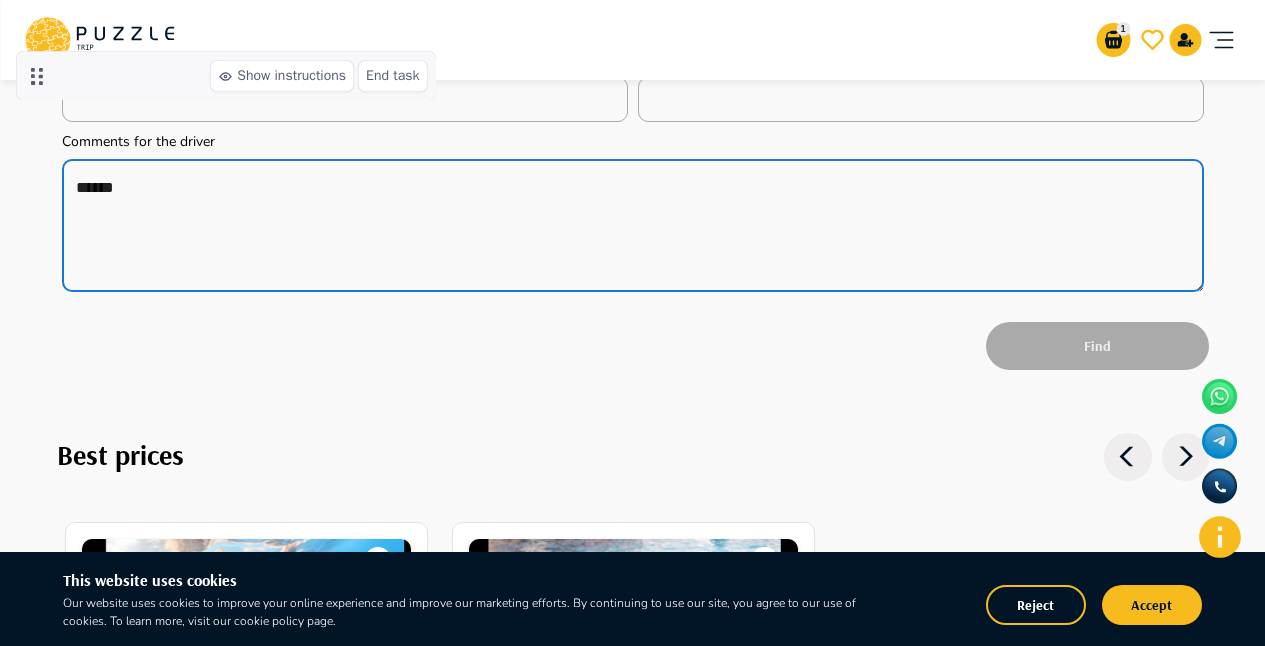 type on "*******" 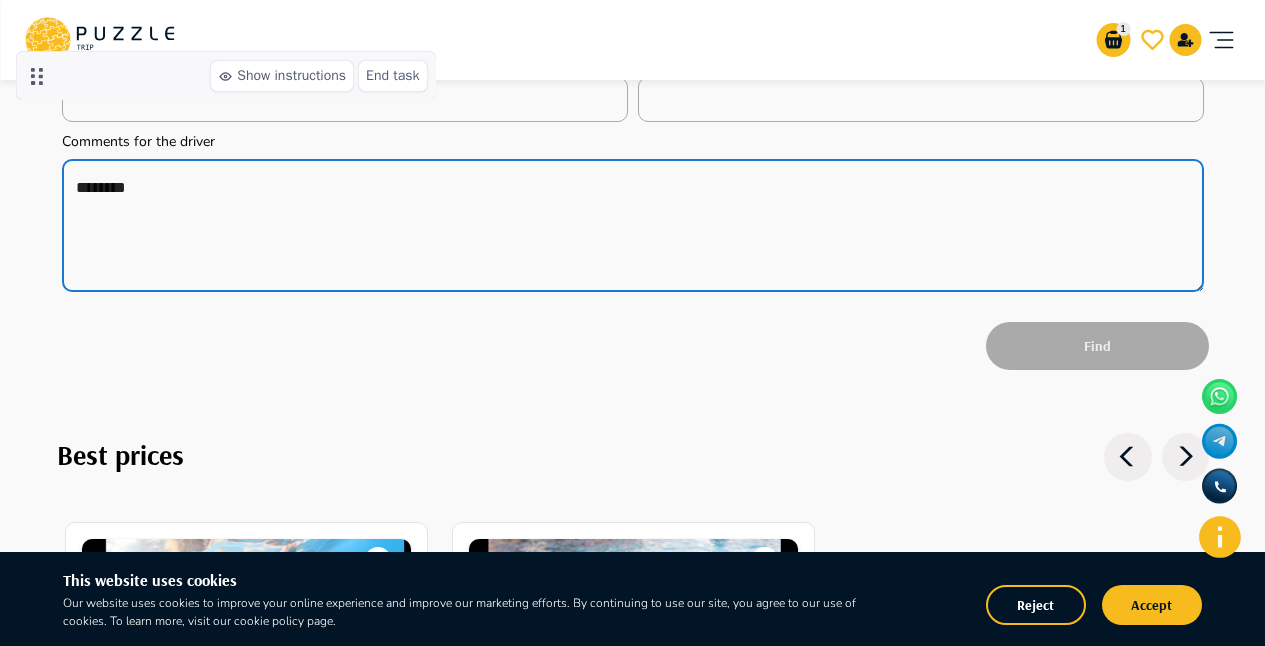 type on "*********" 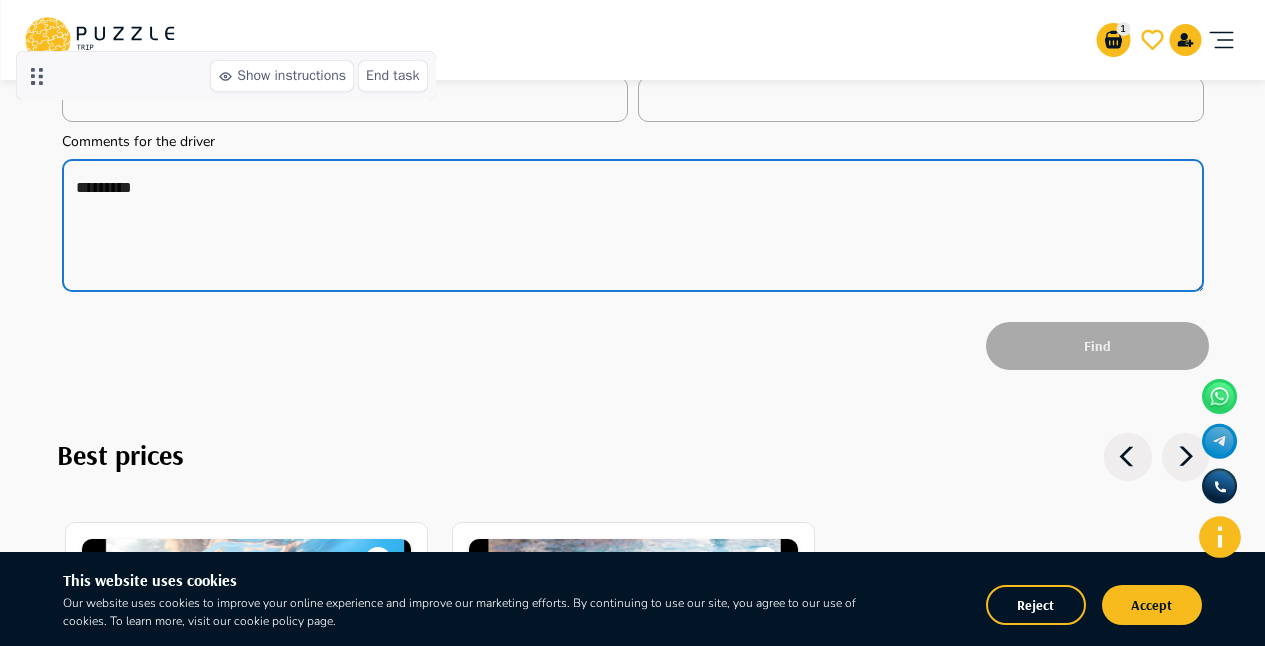 type on "*********" 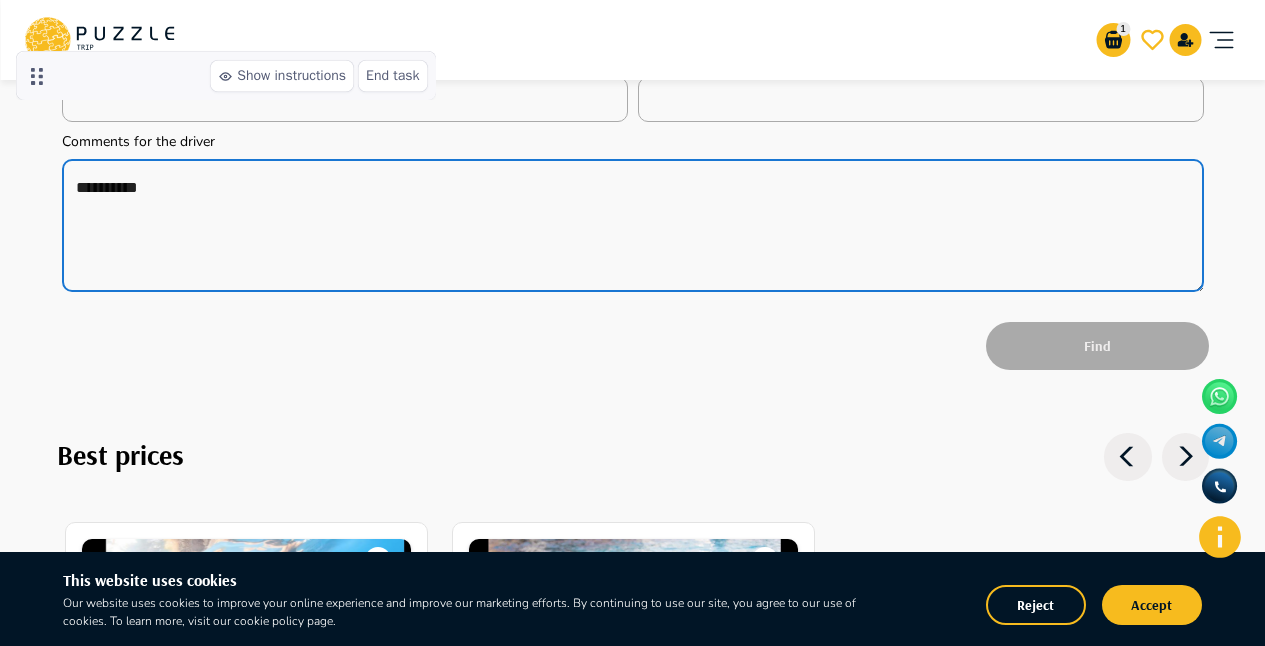 type on "*" 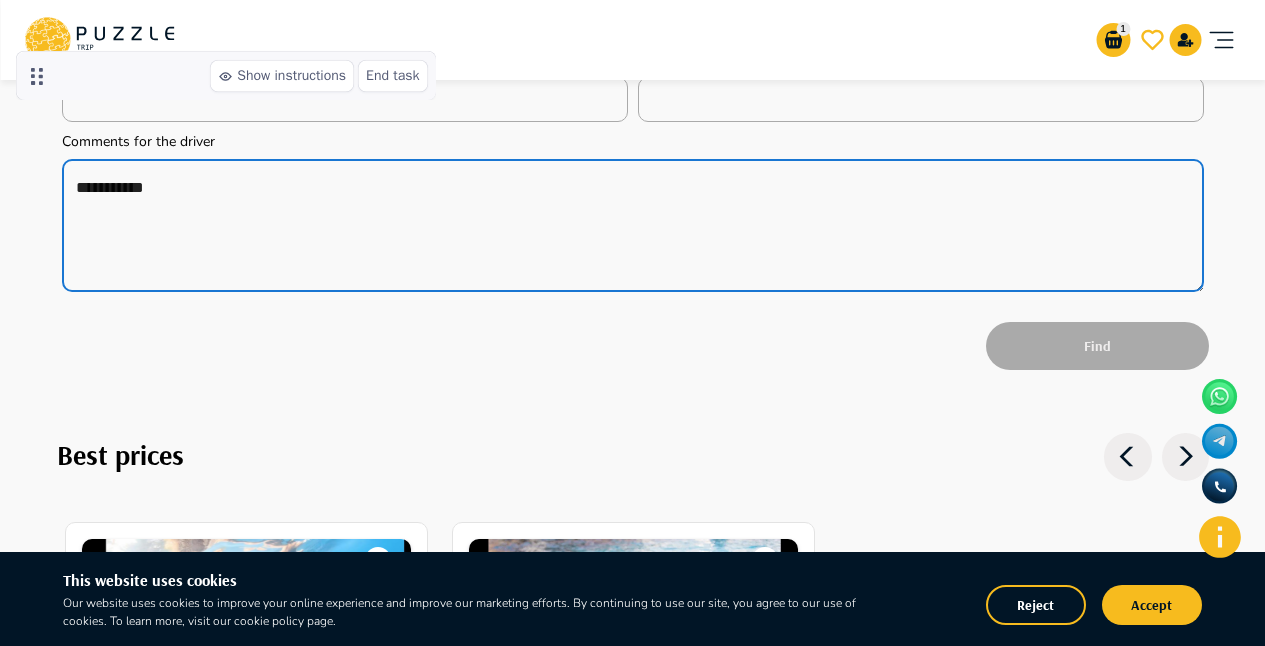 type on "**********" 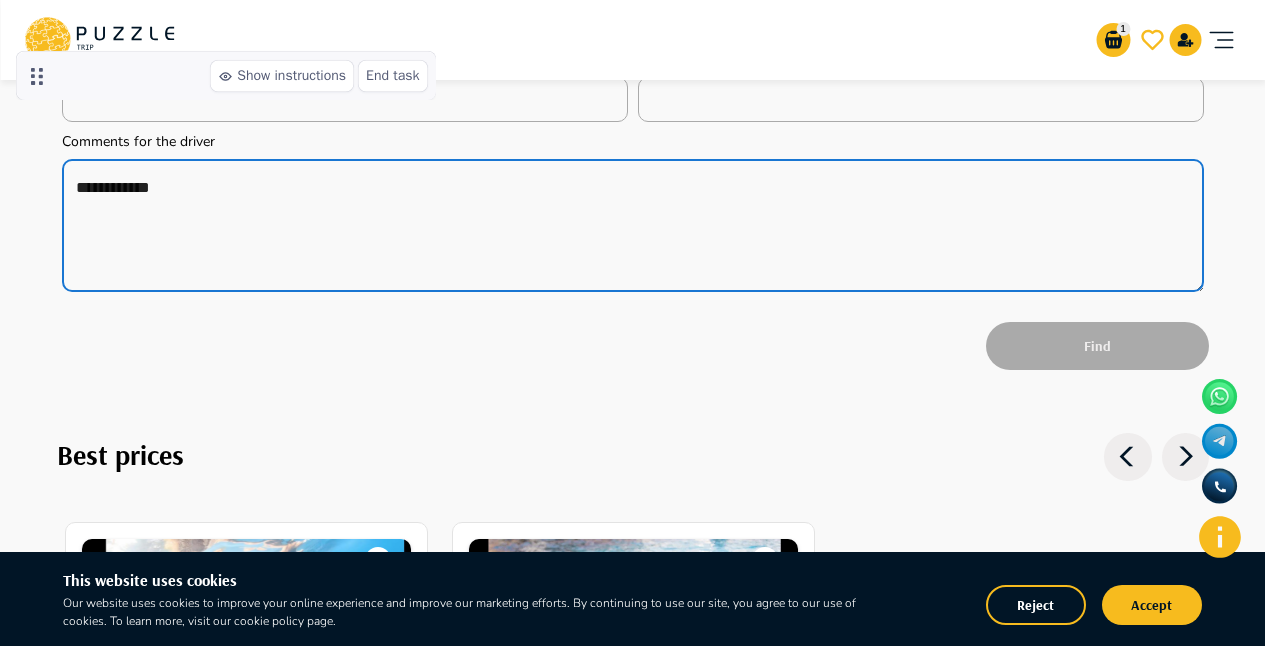 type on "*" 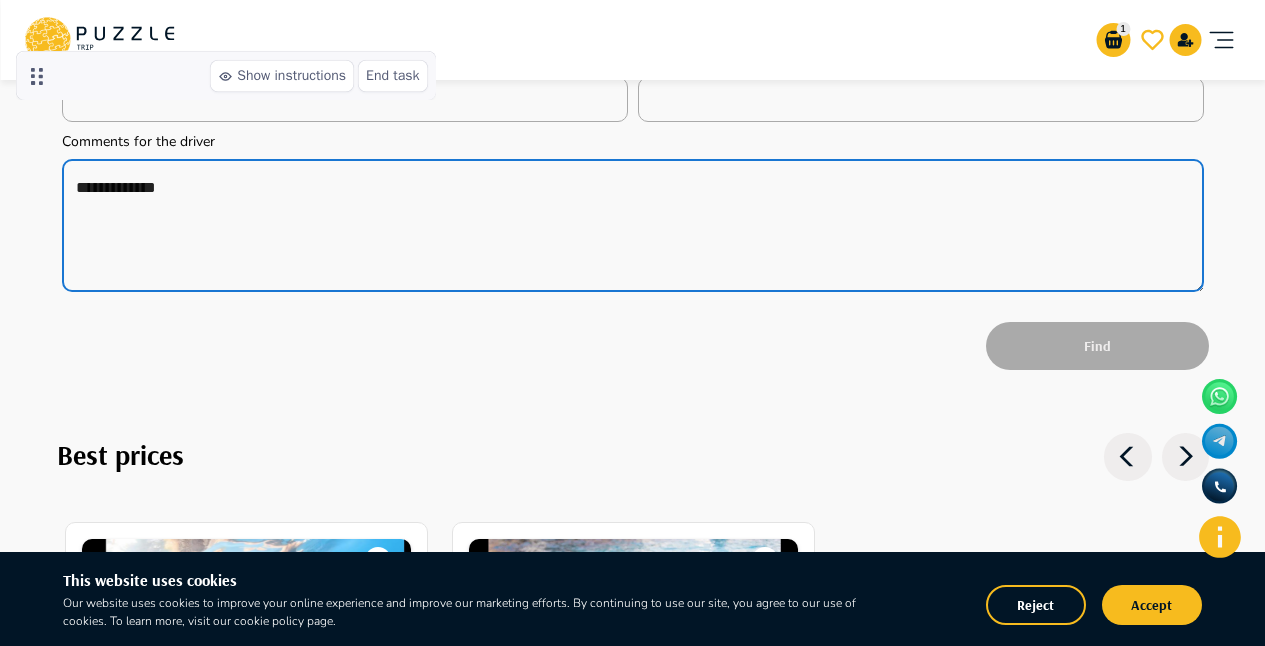 type on "*" 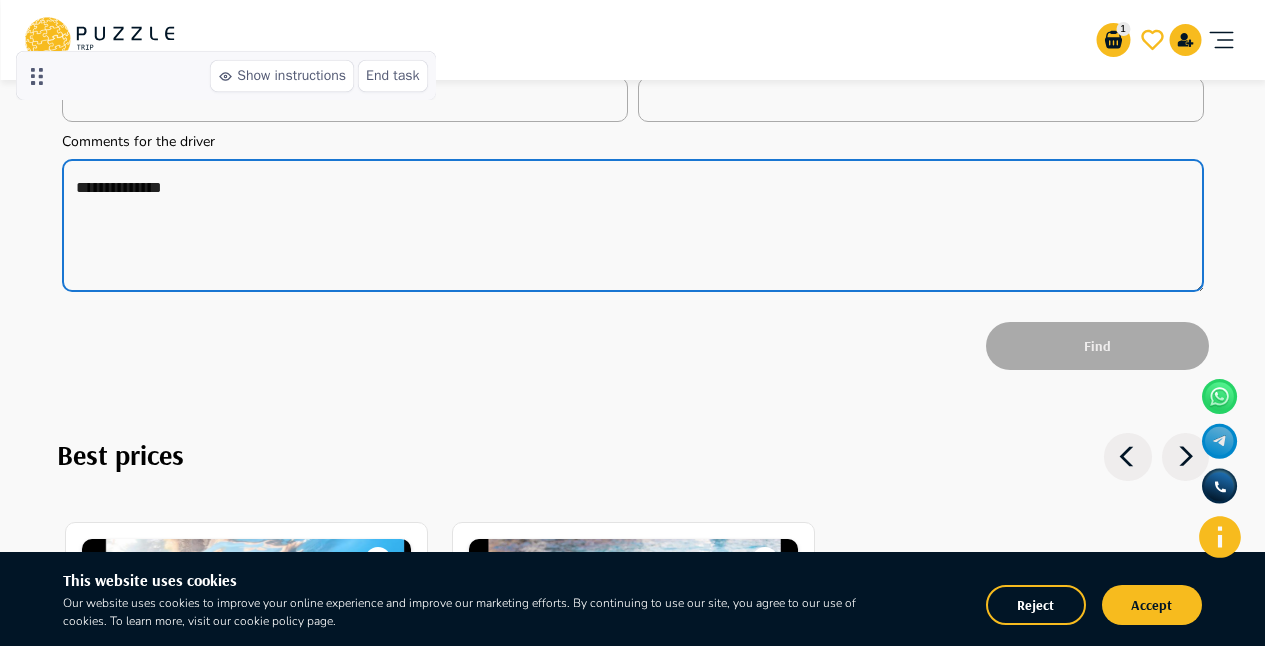 type on "*" 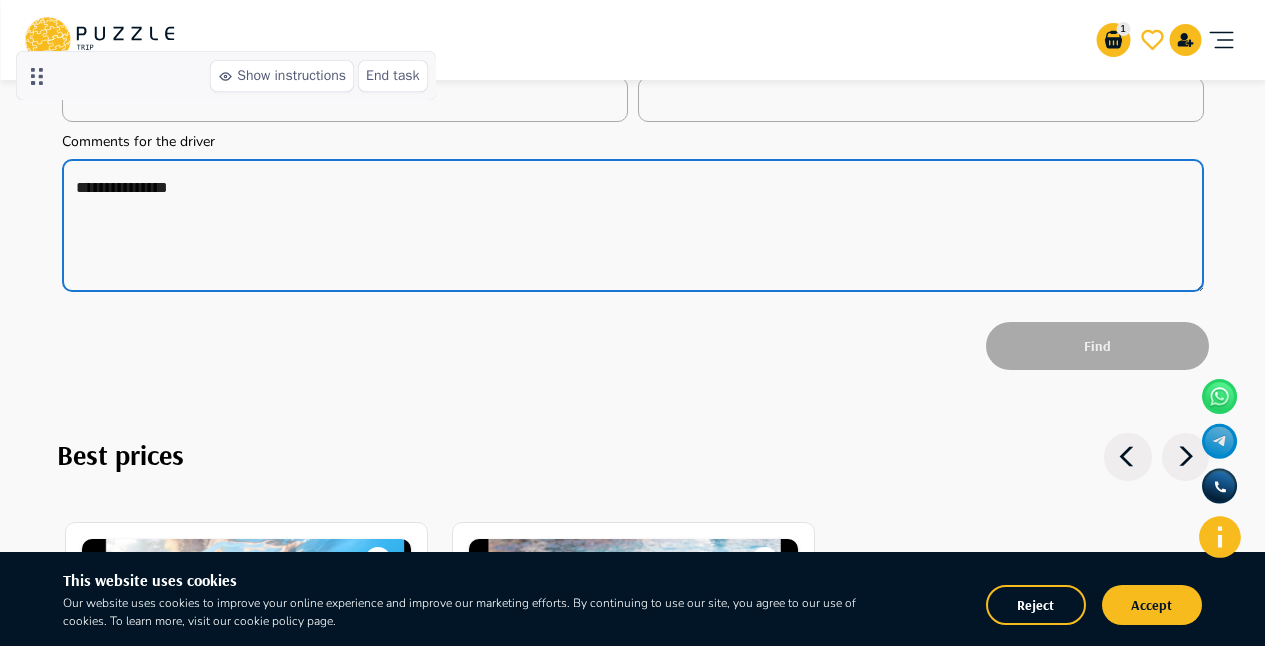 type on "*" 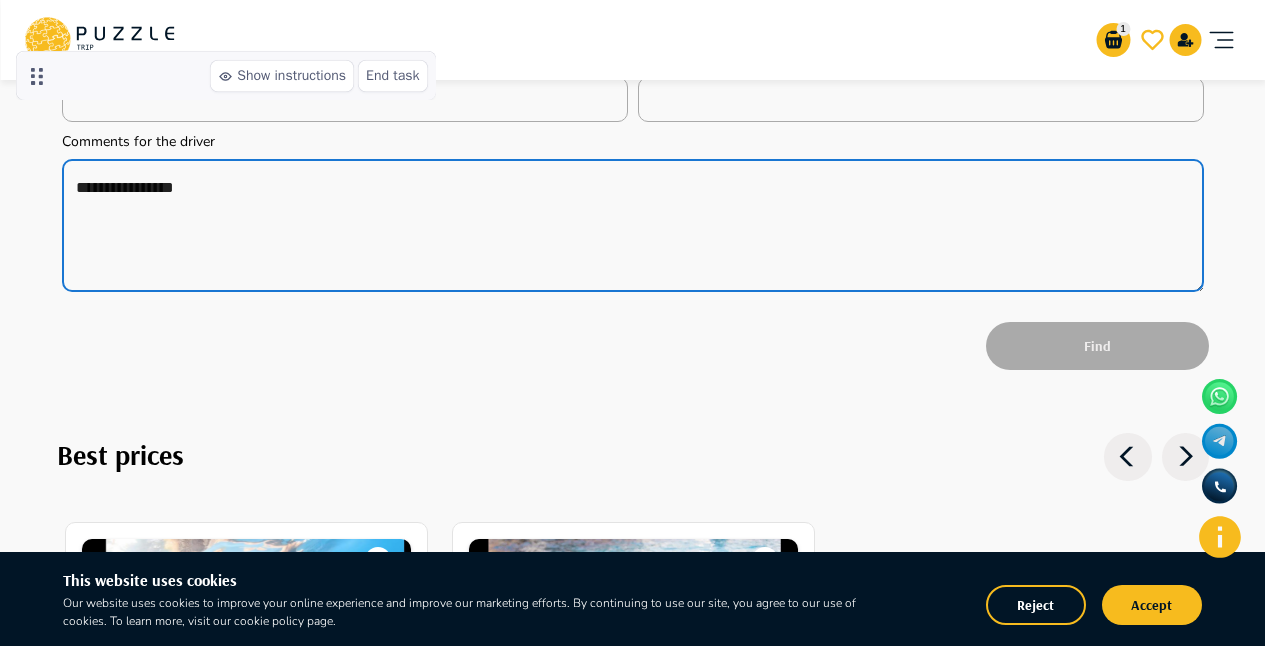 type on "*" 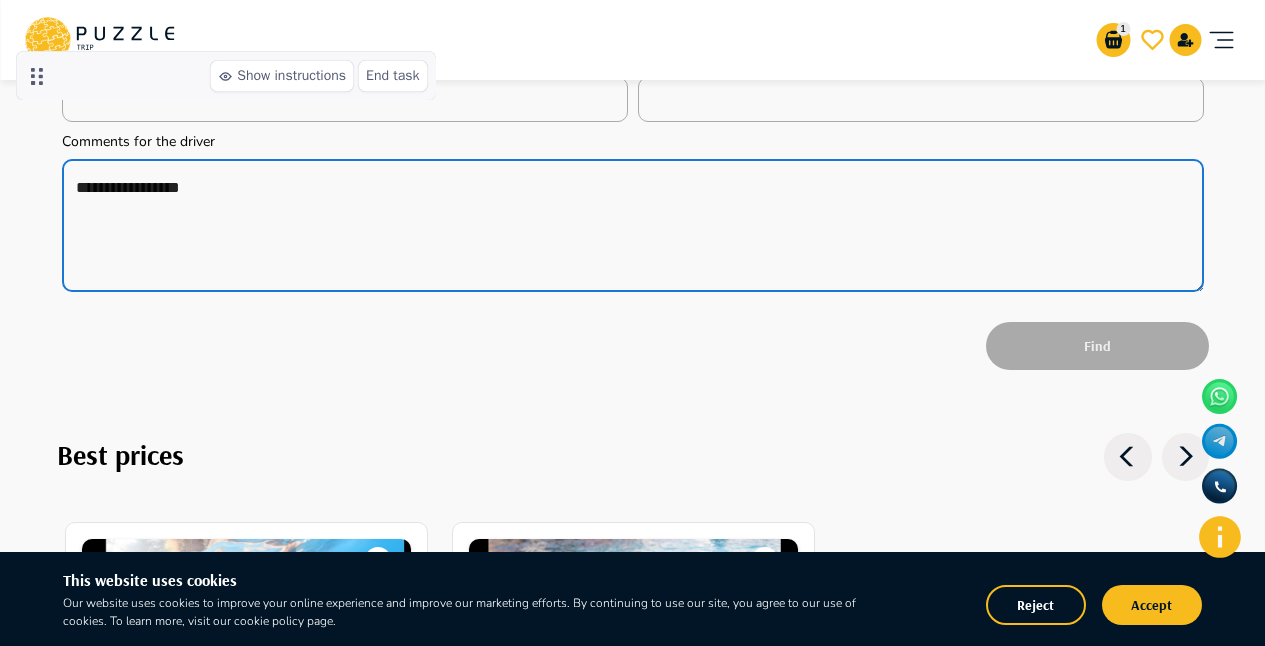 type on "*" 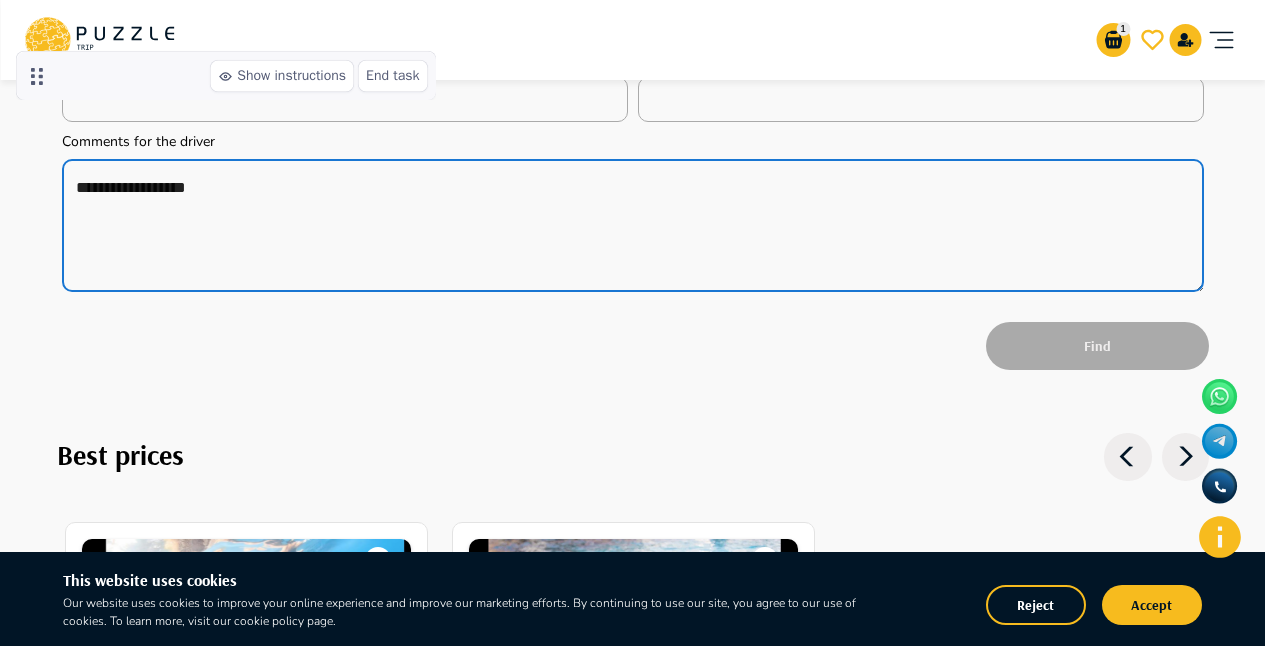 type on "*" 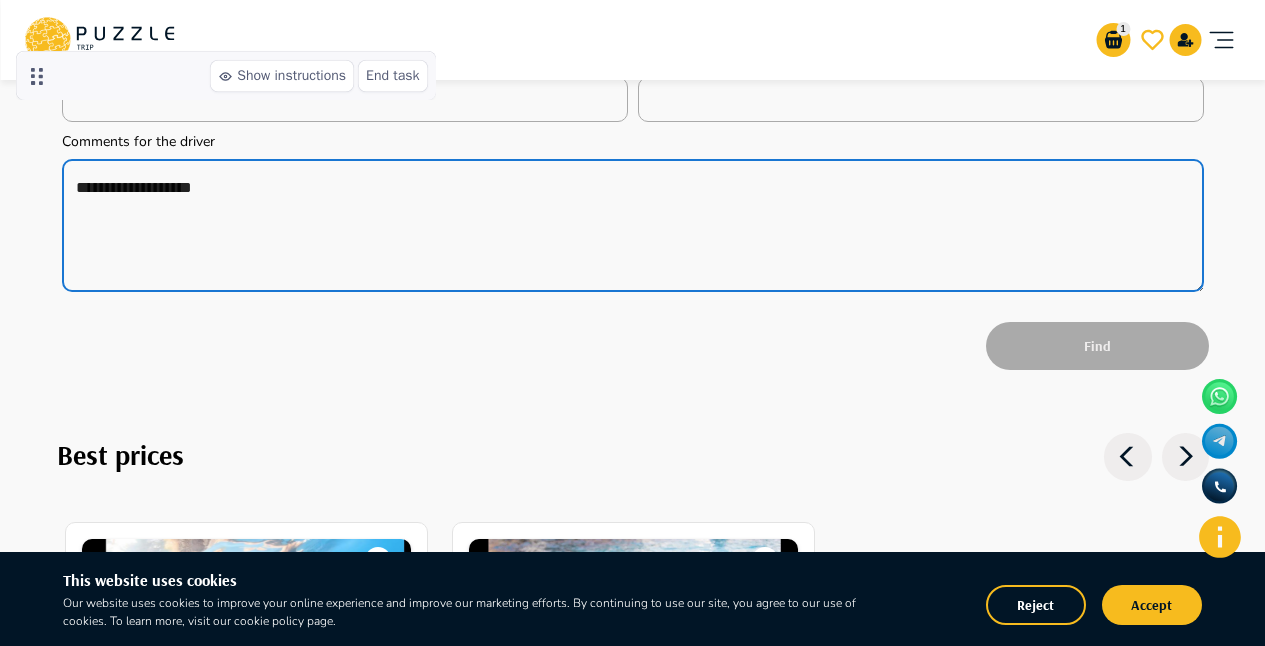 type on "*" 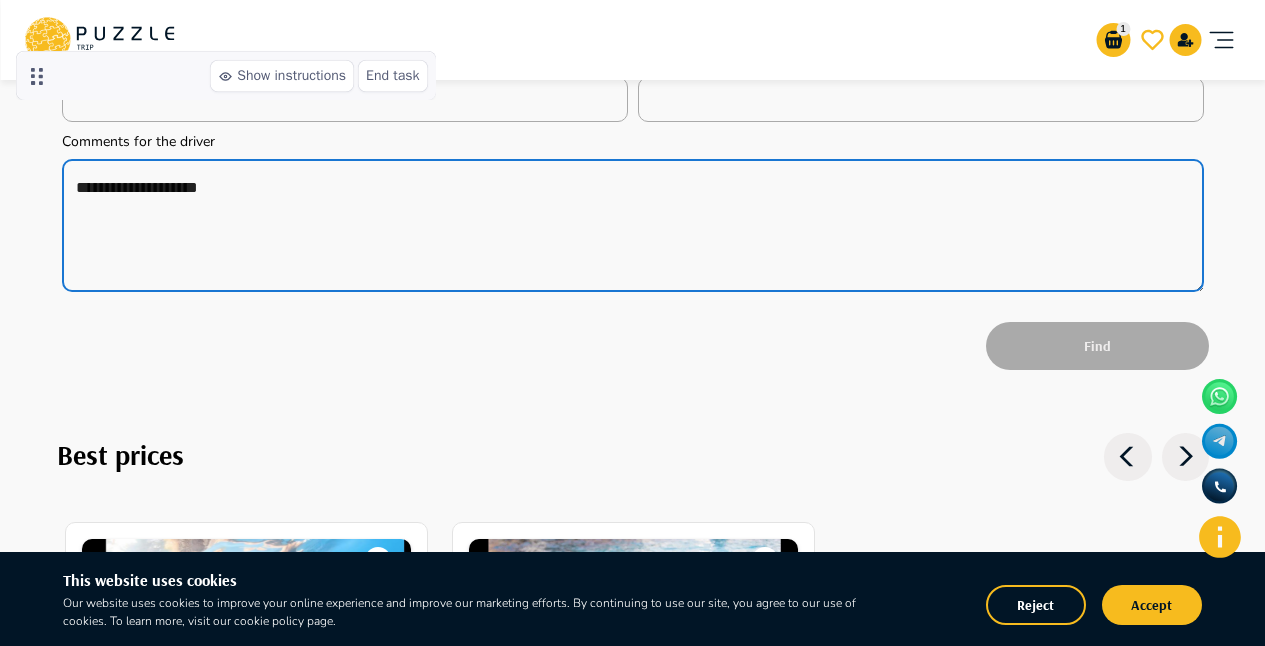 type on "*" 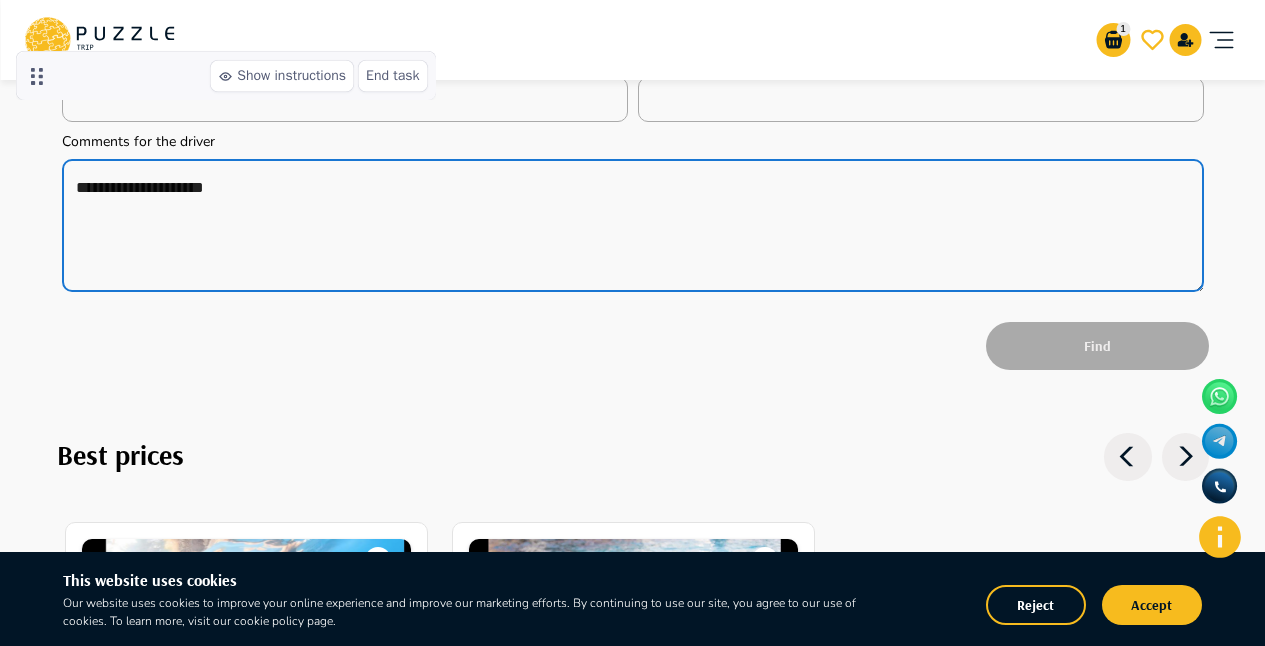 type on "*" 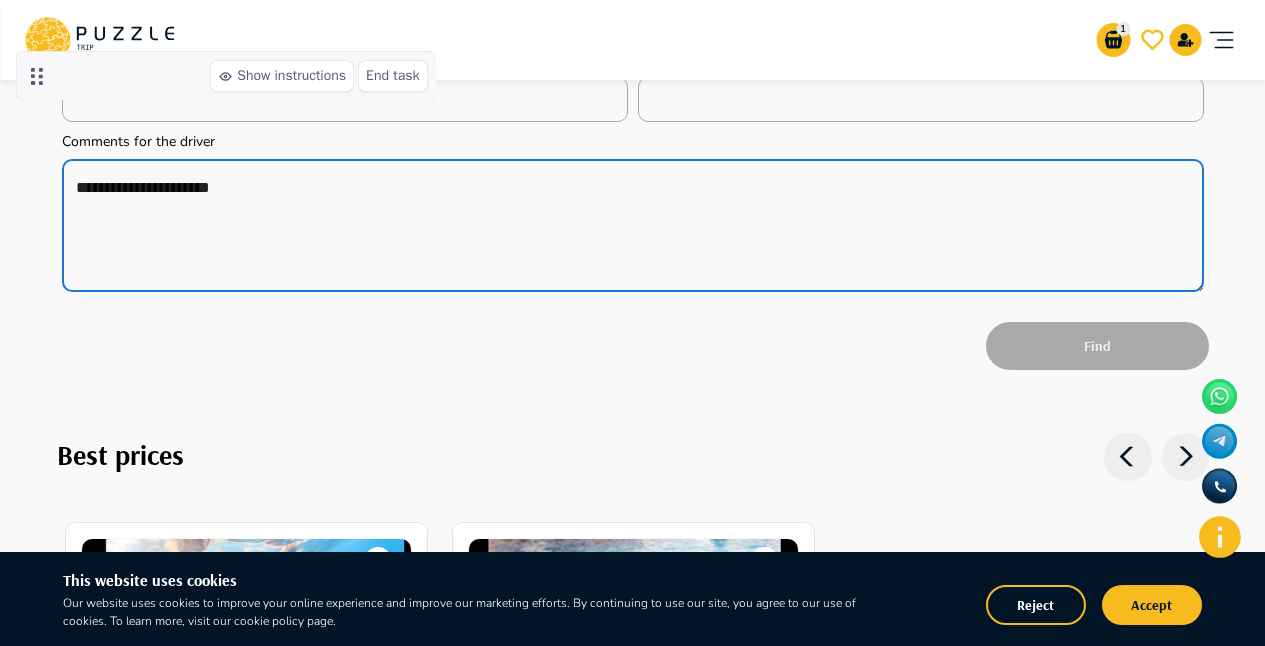 type on "*" 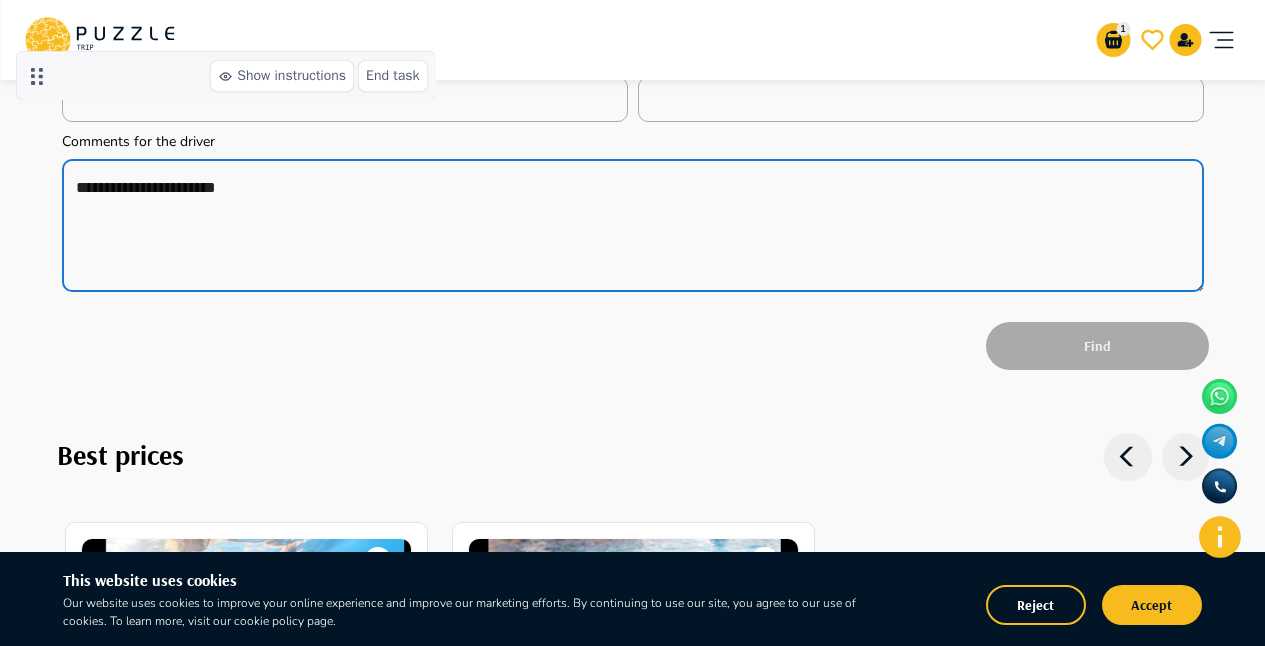 type on "*" 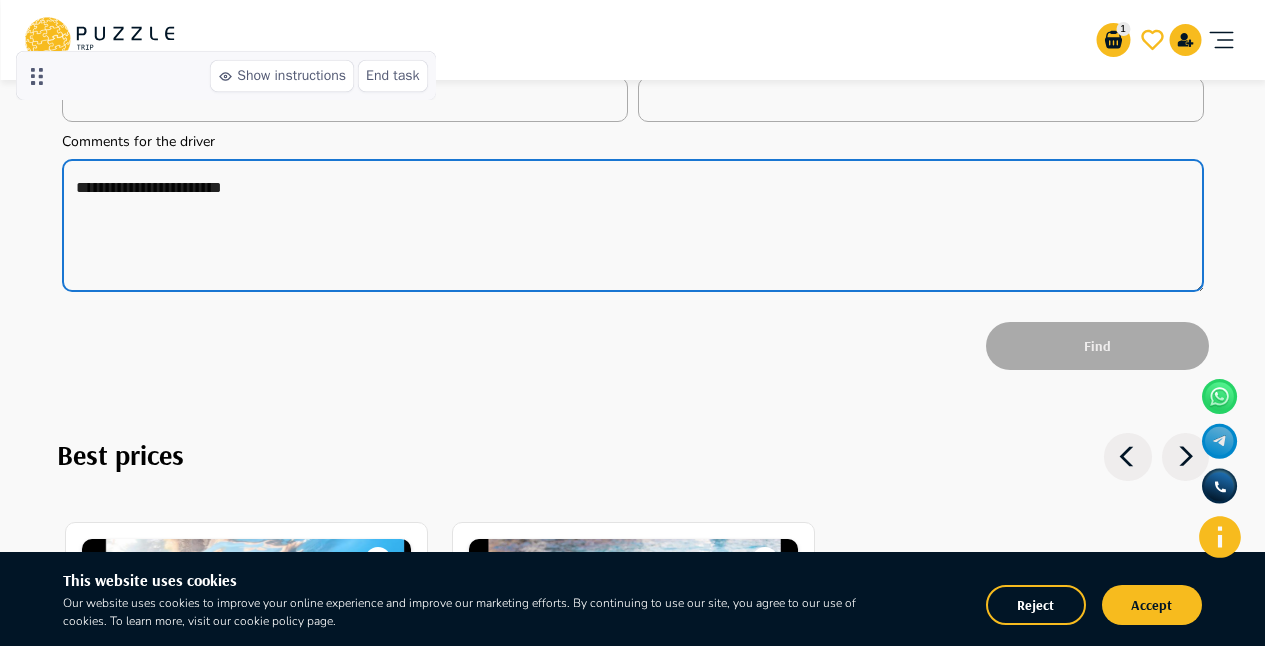 type on "*" 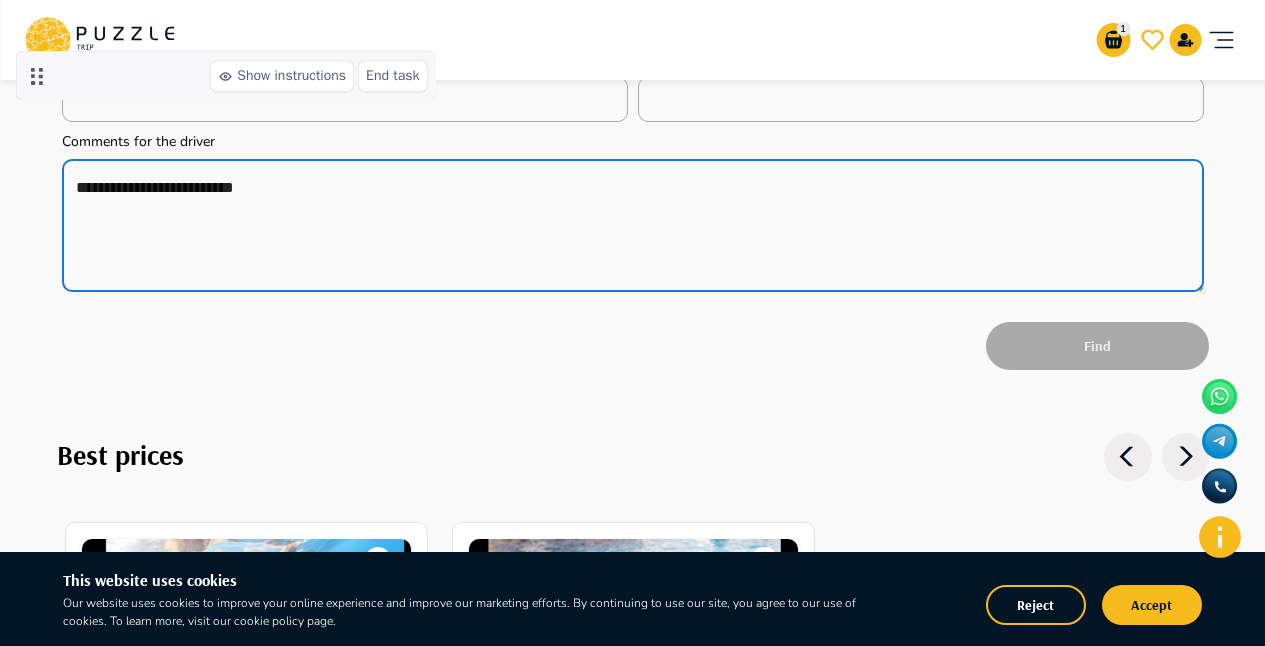 type on "**********" 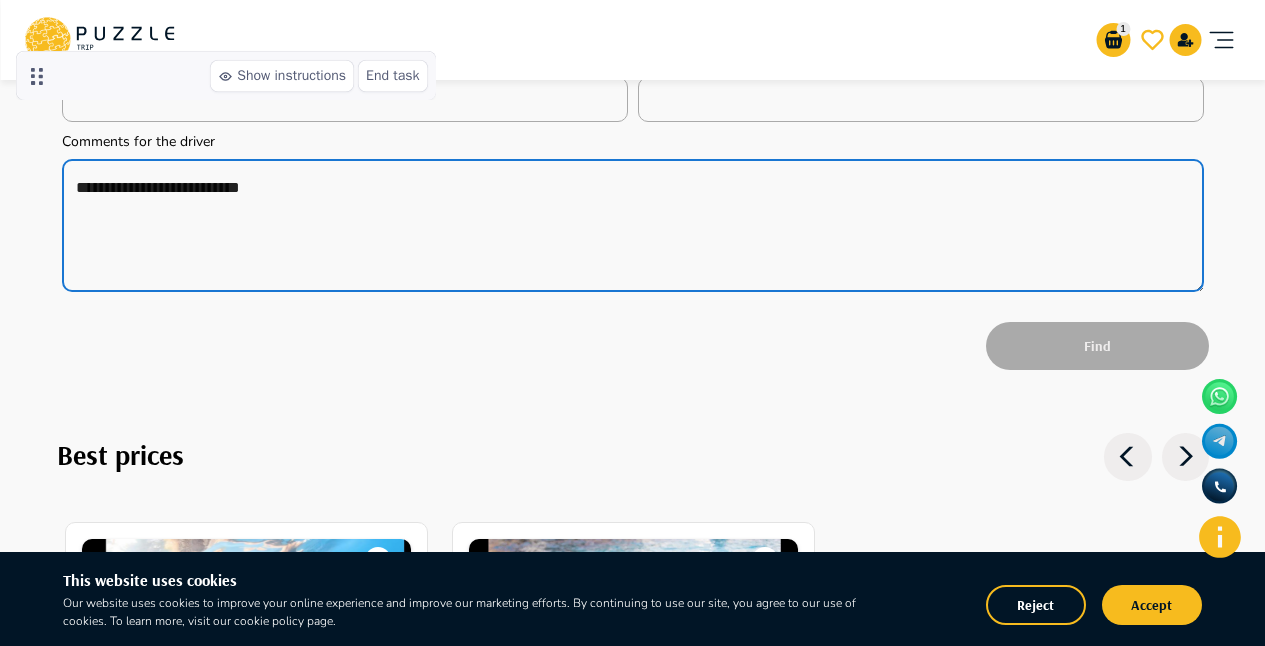 type on "**********" 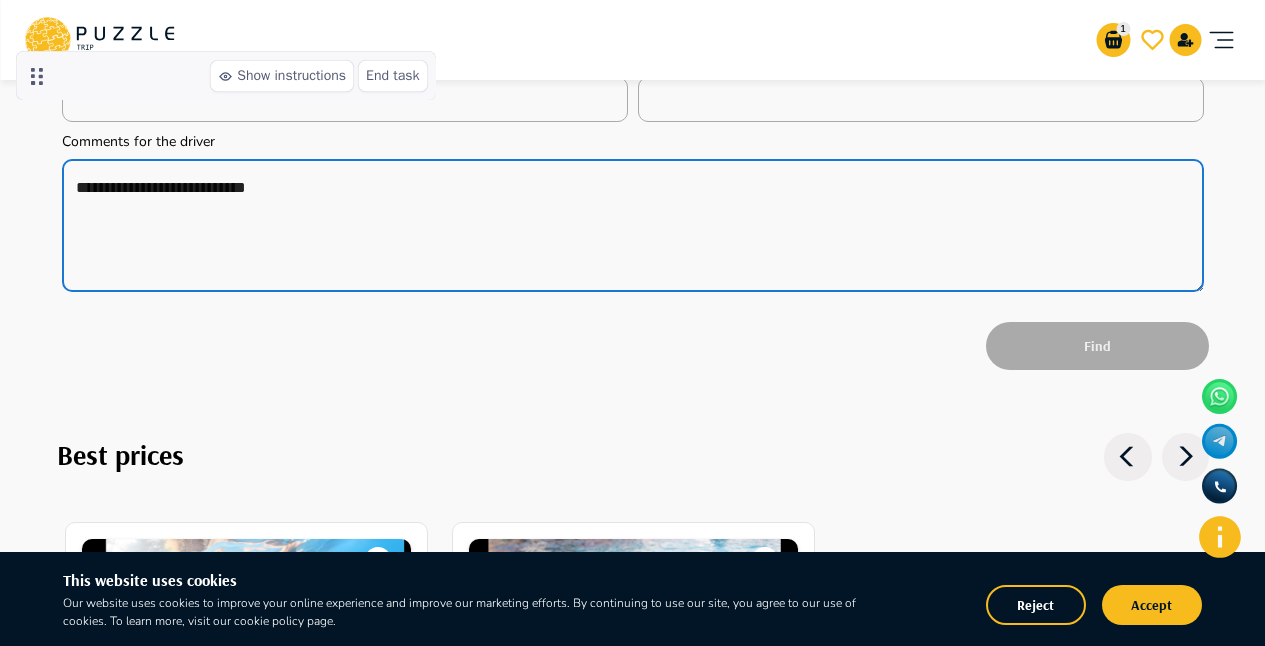 type on "*" 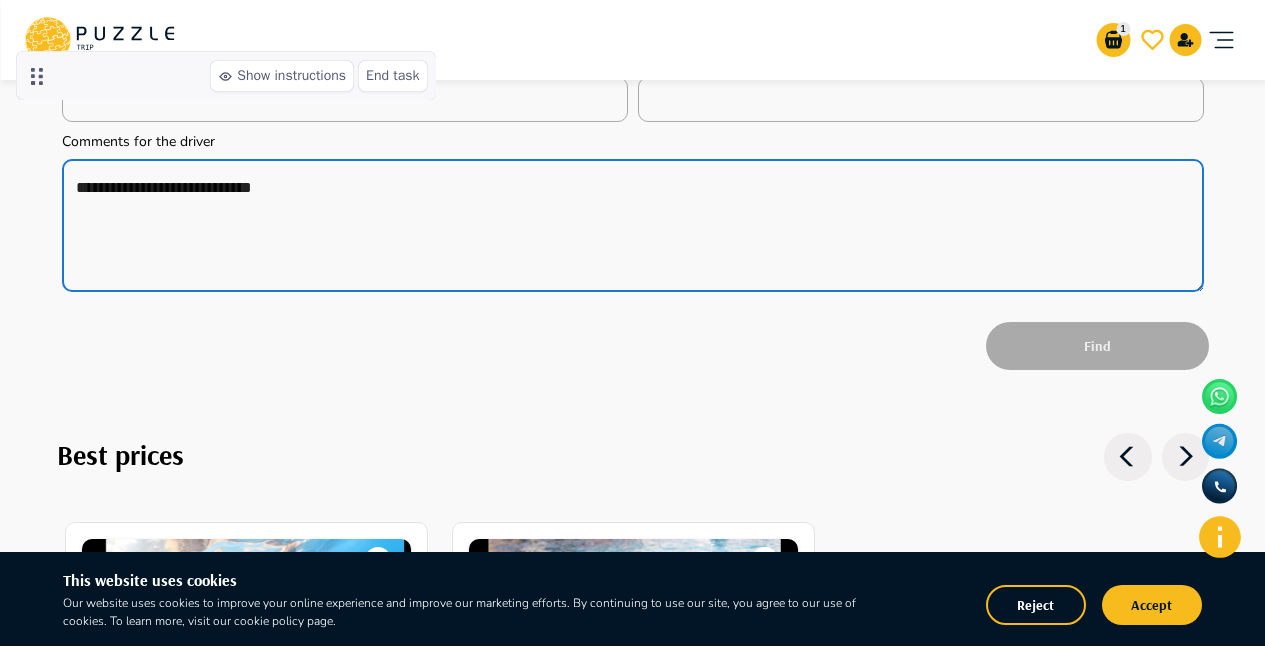 type on "*" 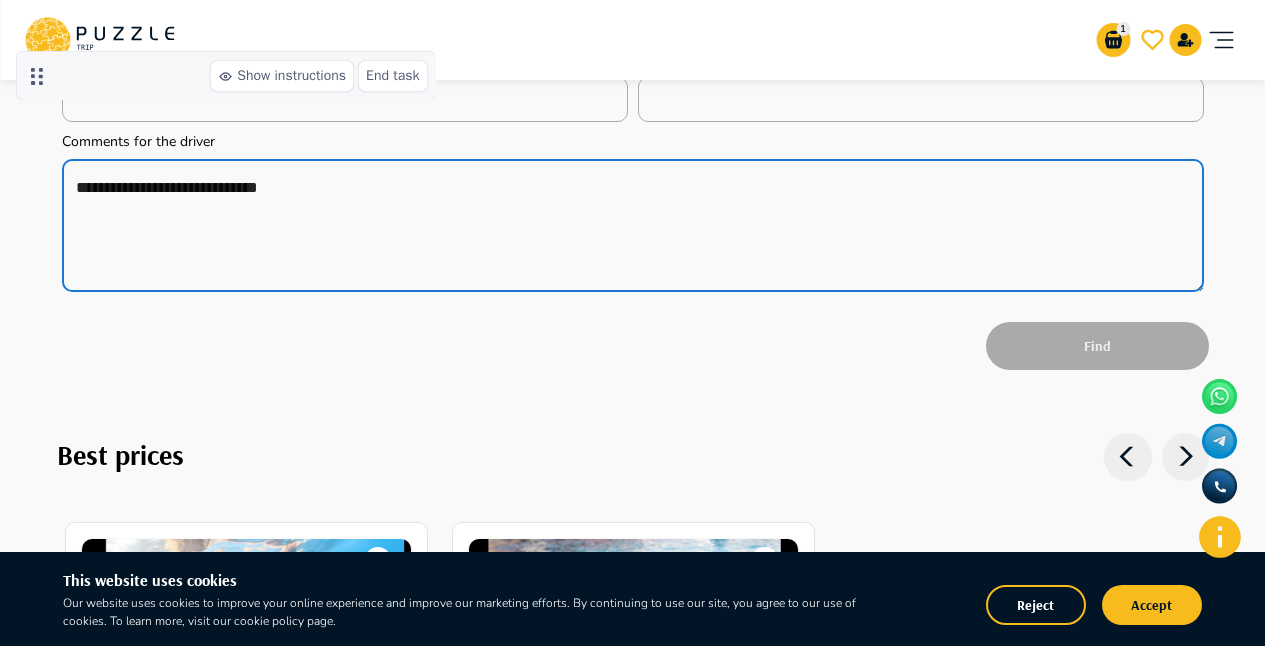 type on "*" 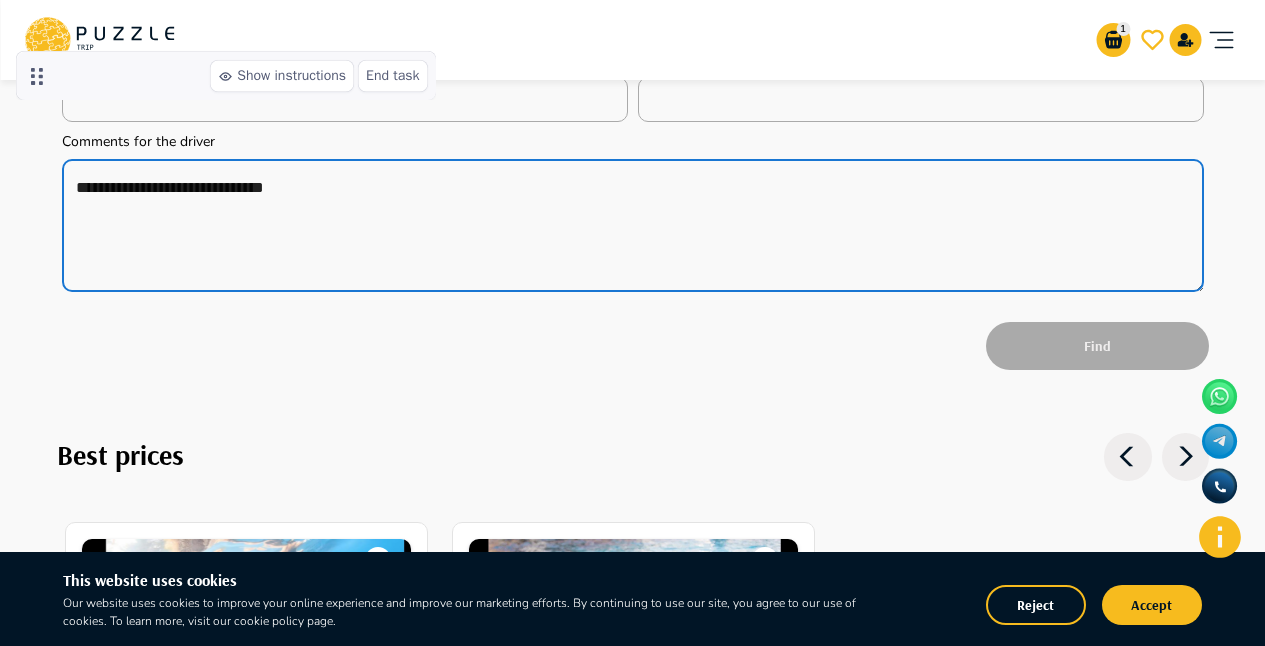 type on "*" 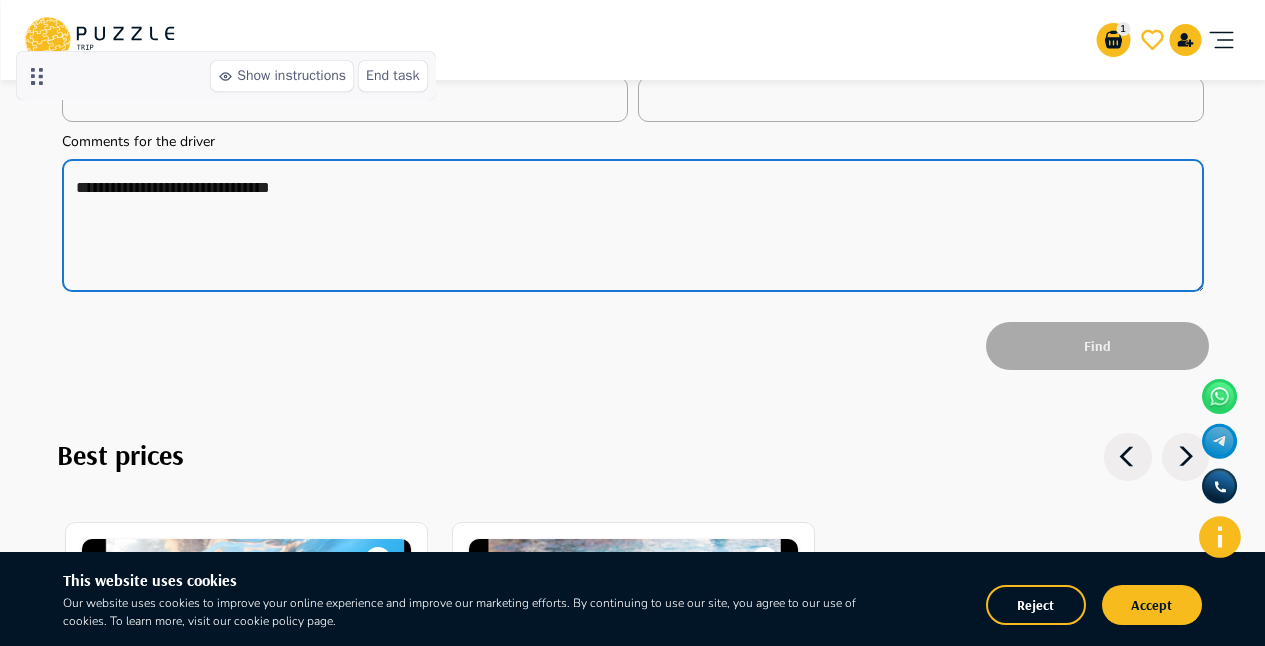type on "*" 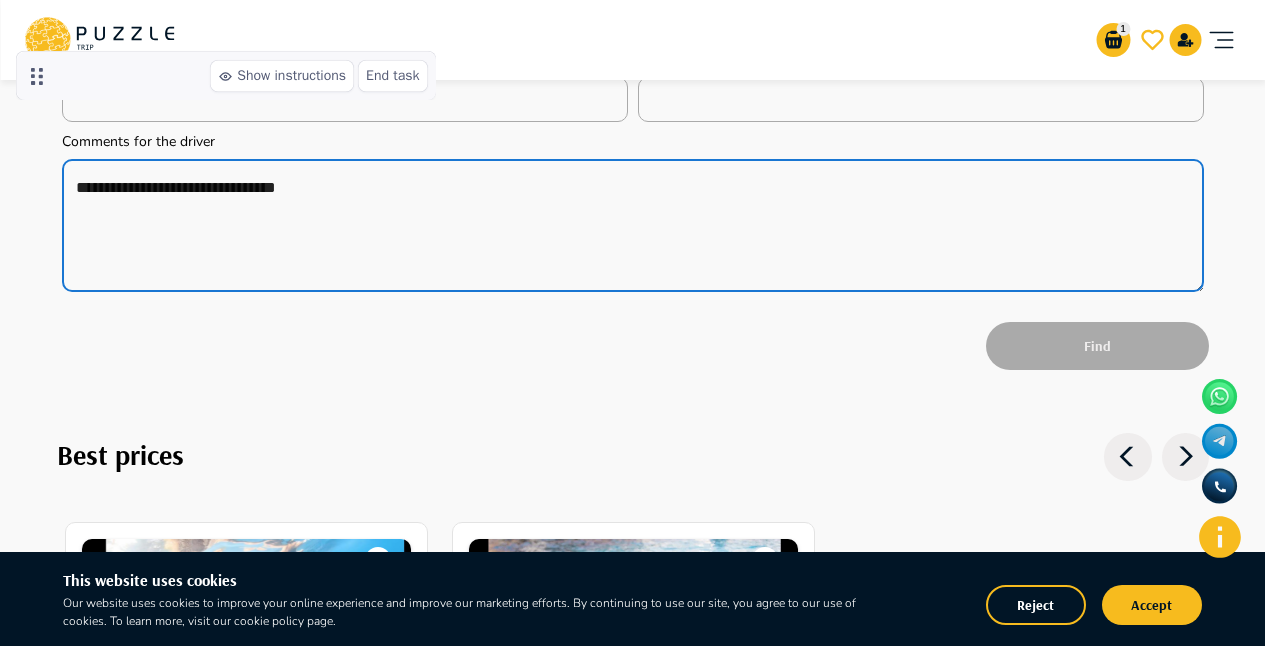 type on "*" 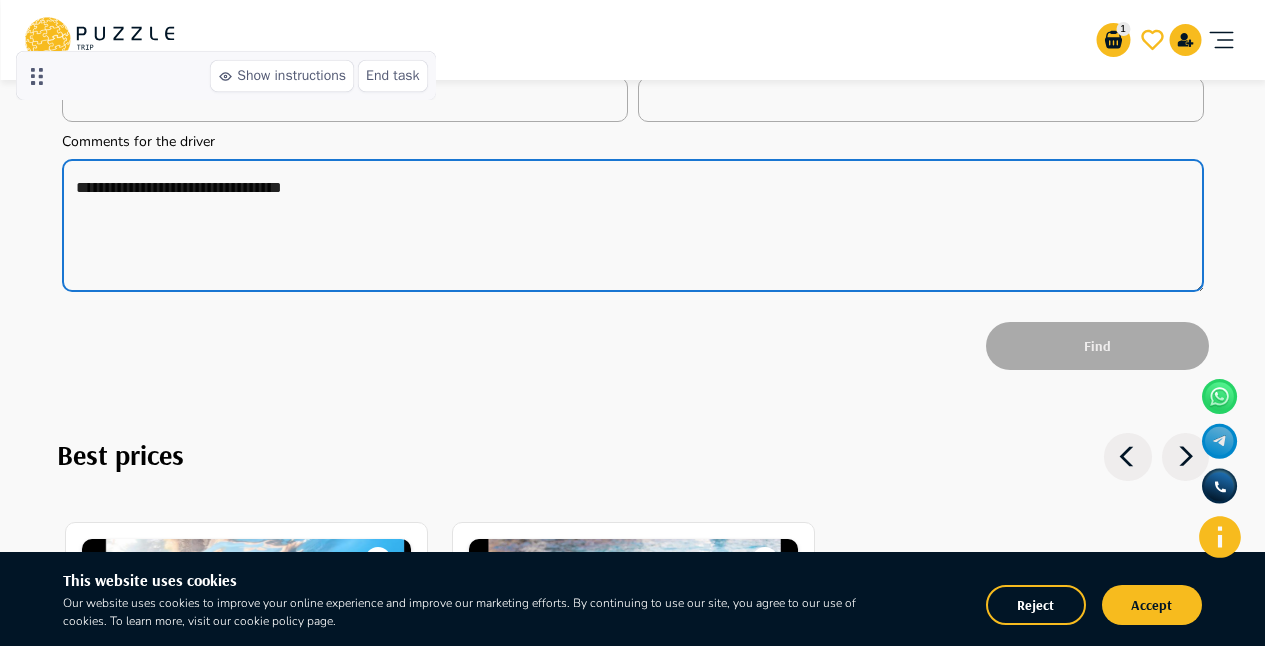 type on "*" 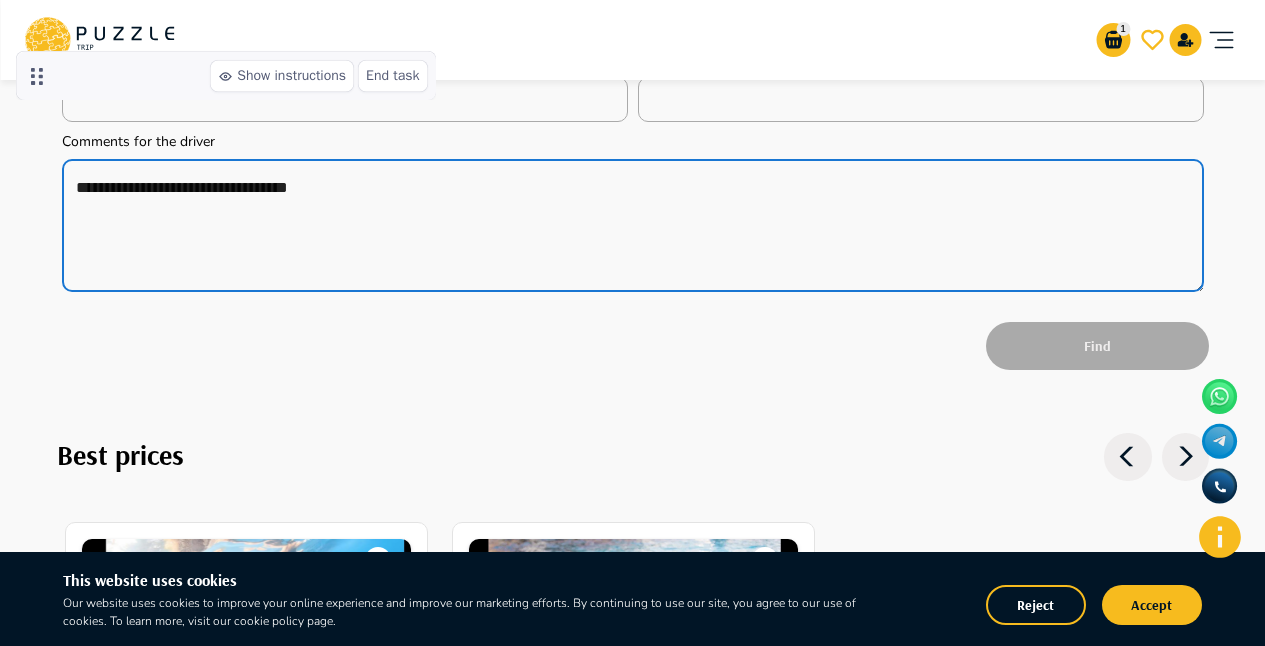 type on "*" 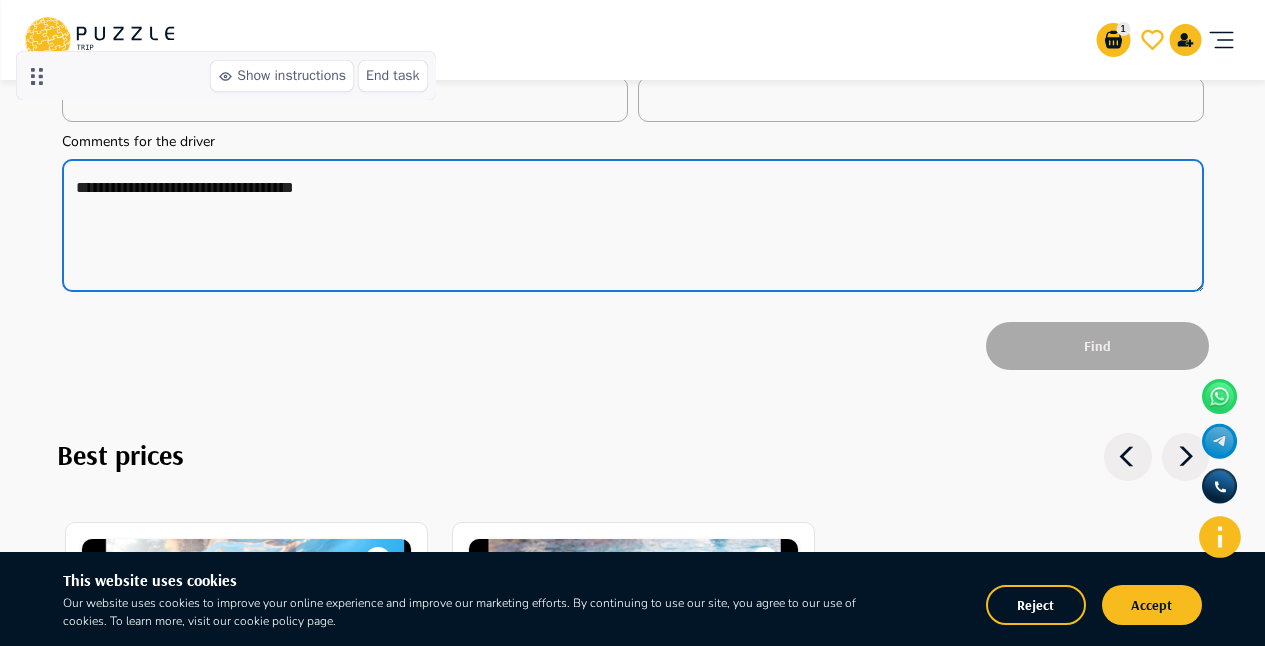 type on "**********" 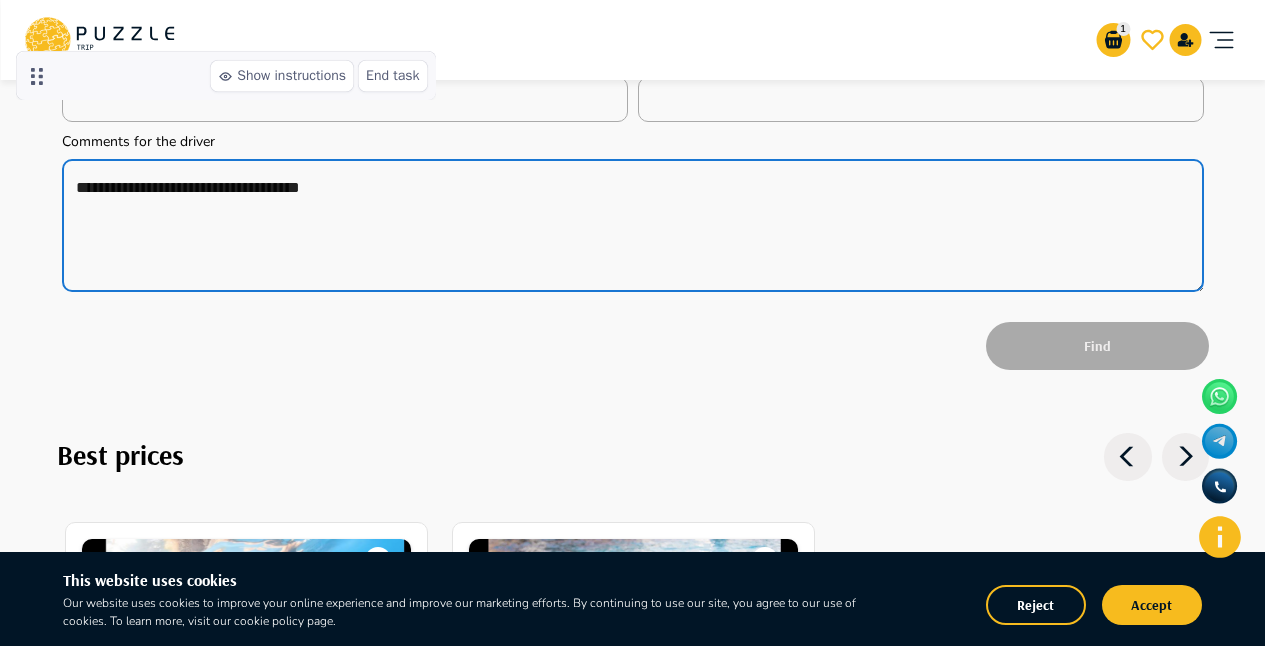 type on "*" 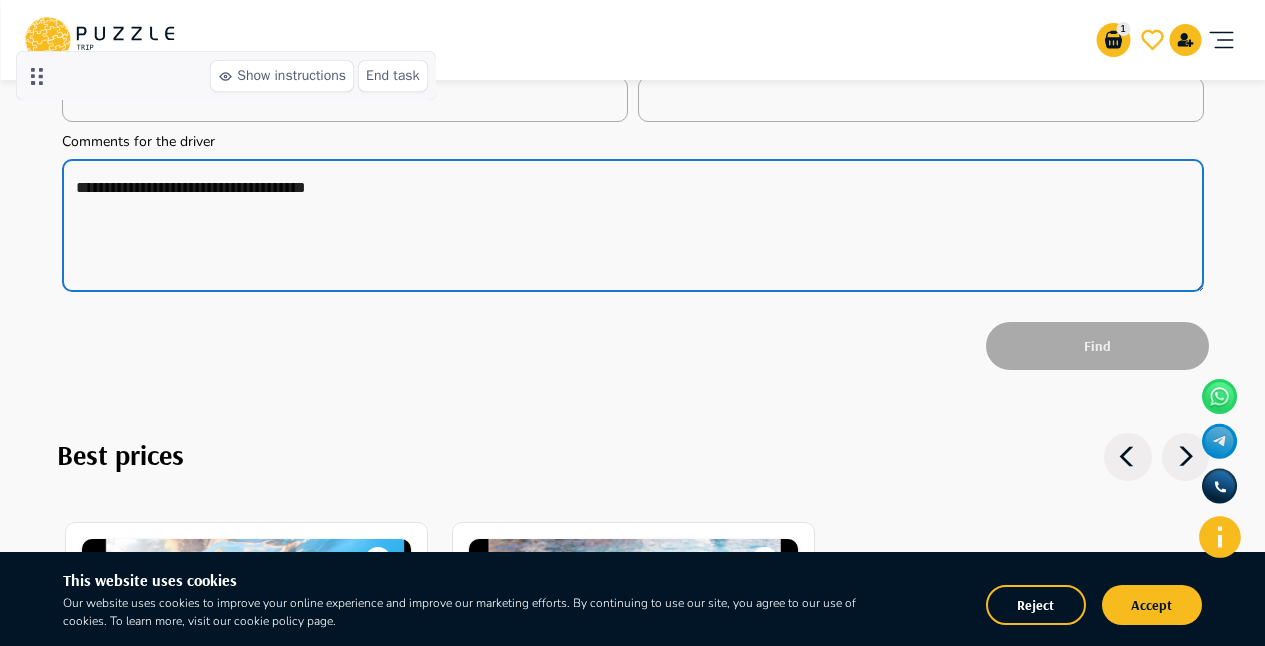 type on "*" 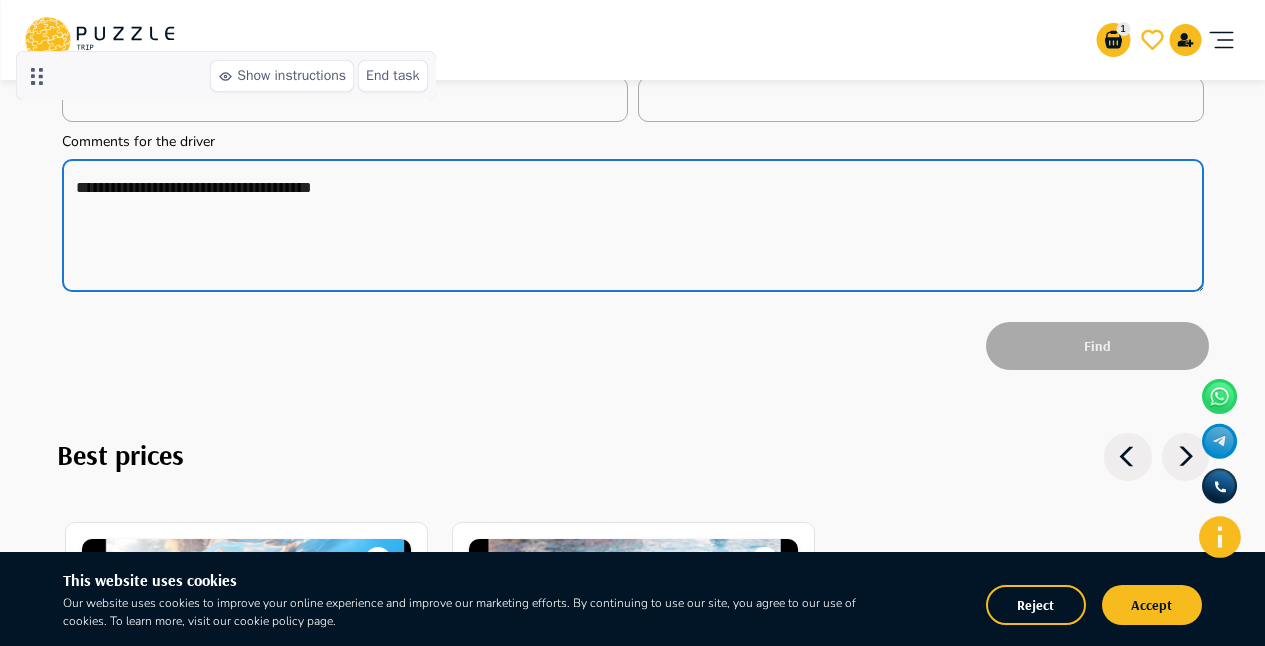 type on "*" 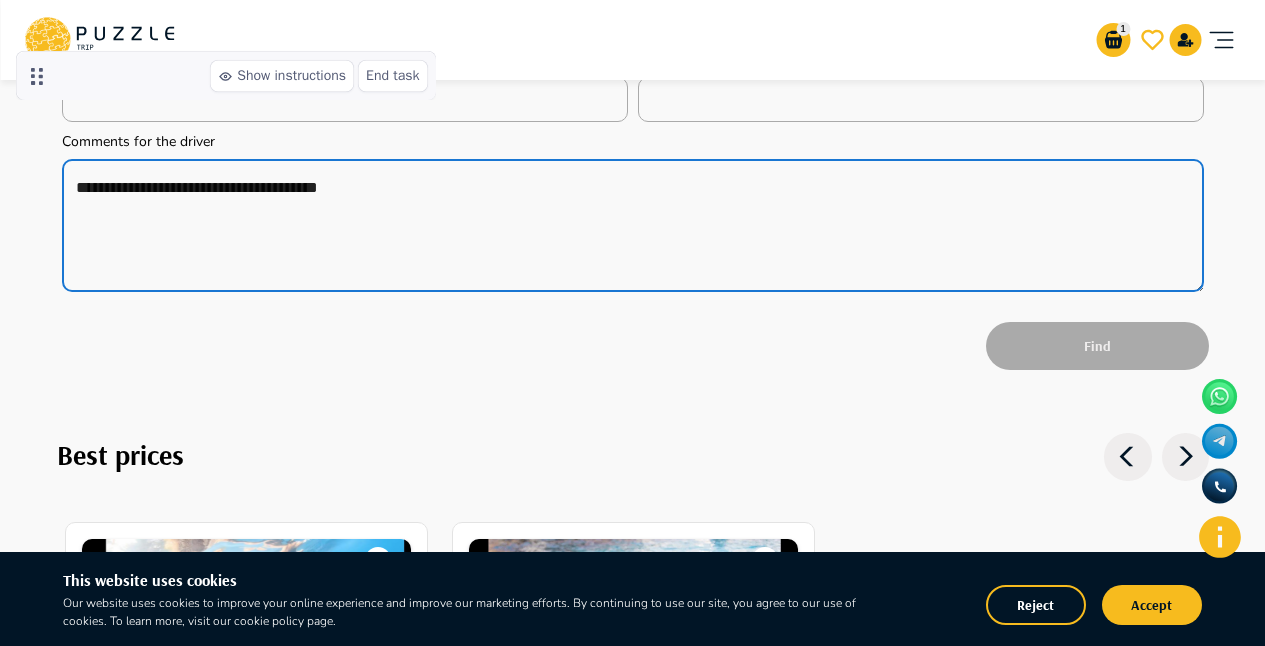 type on "*" 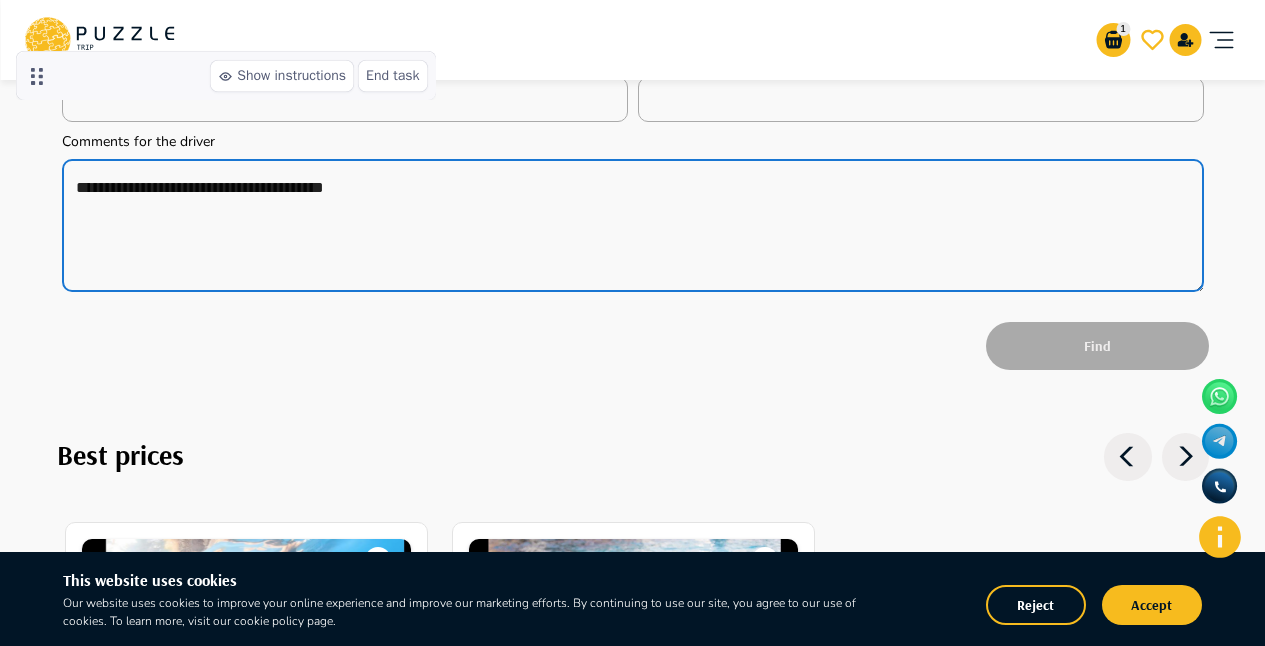 type on "*" 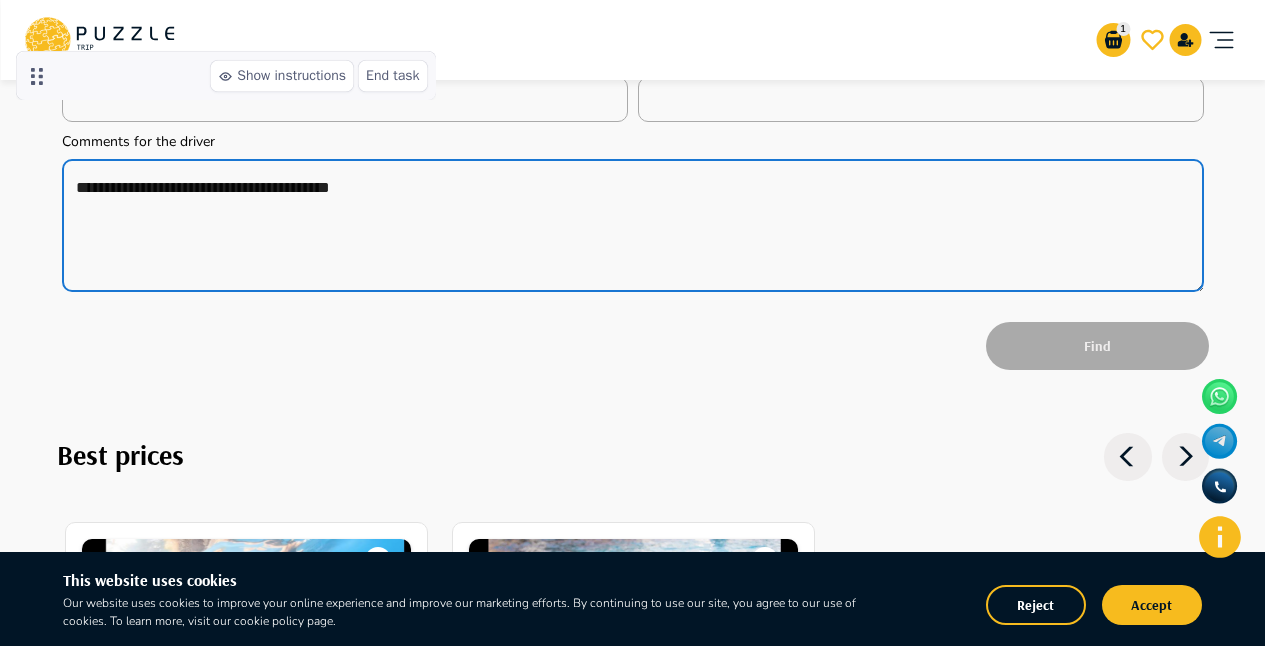 type on "*" 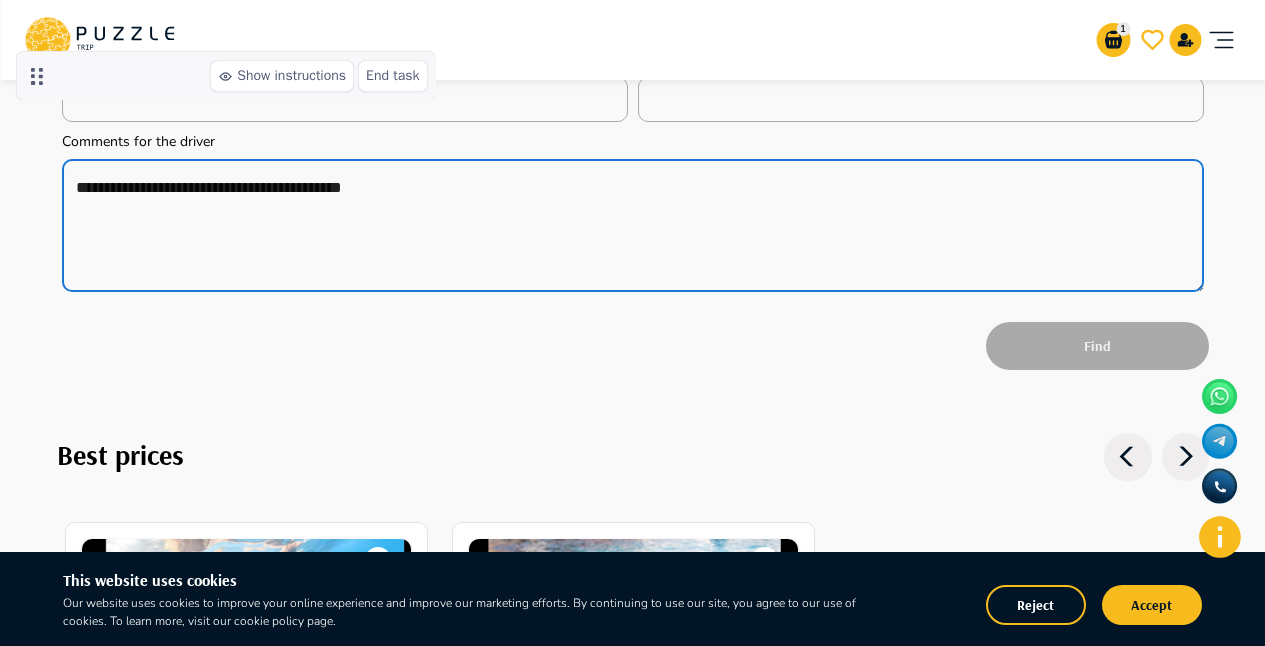 type on "**********" 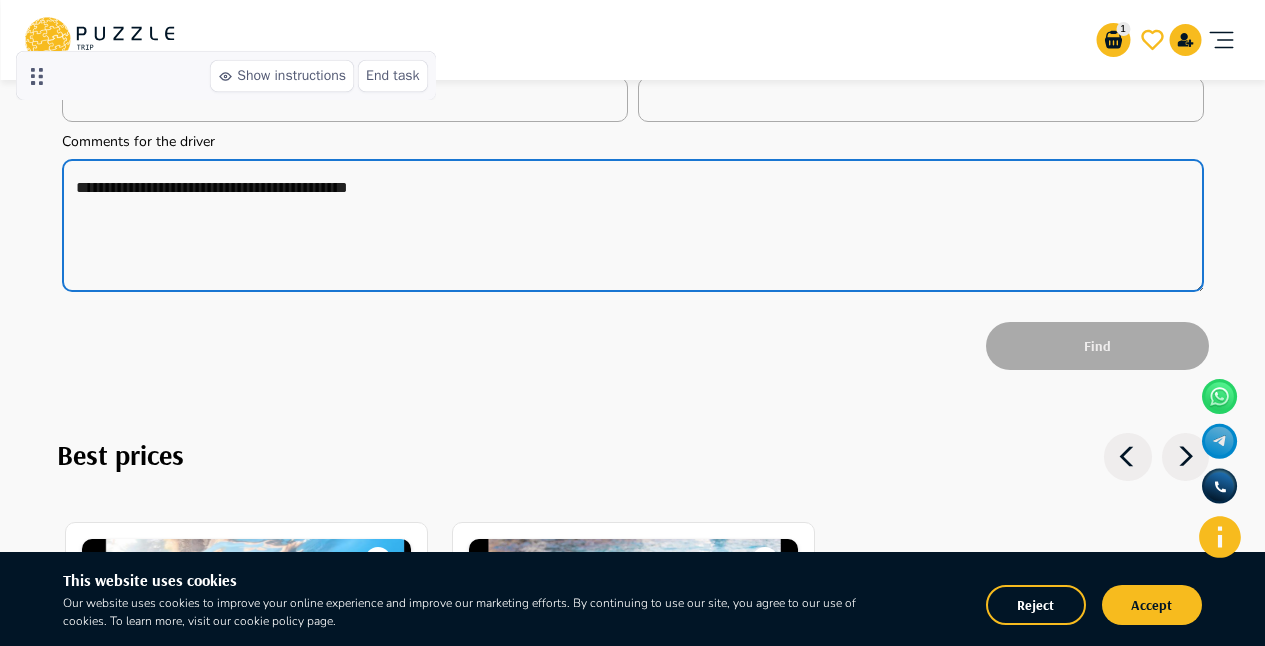 type on "*" 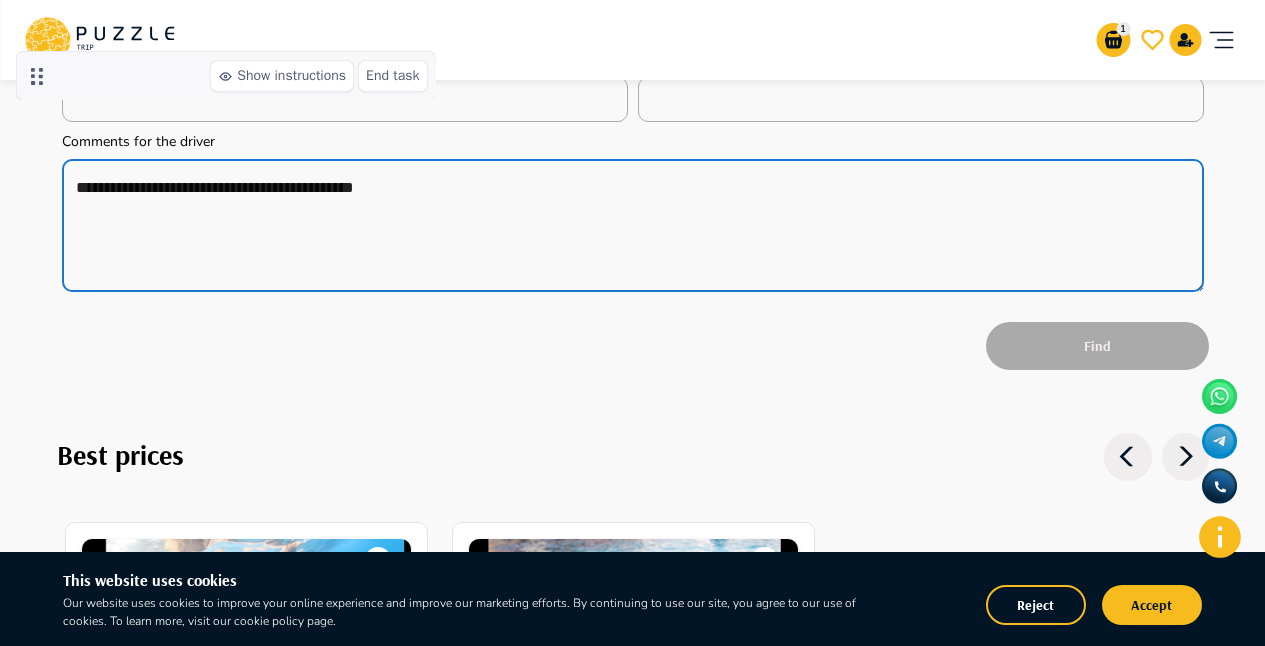 type on "*" 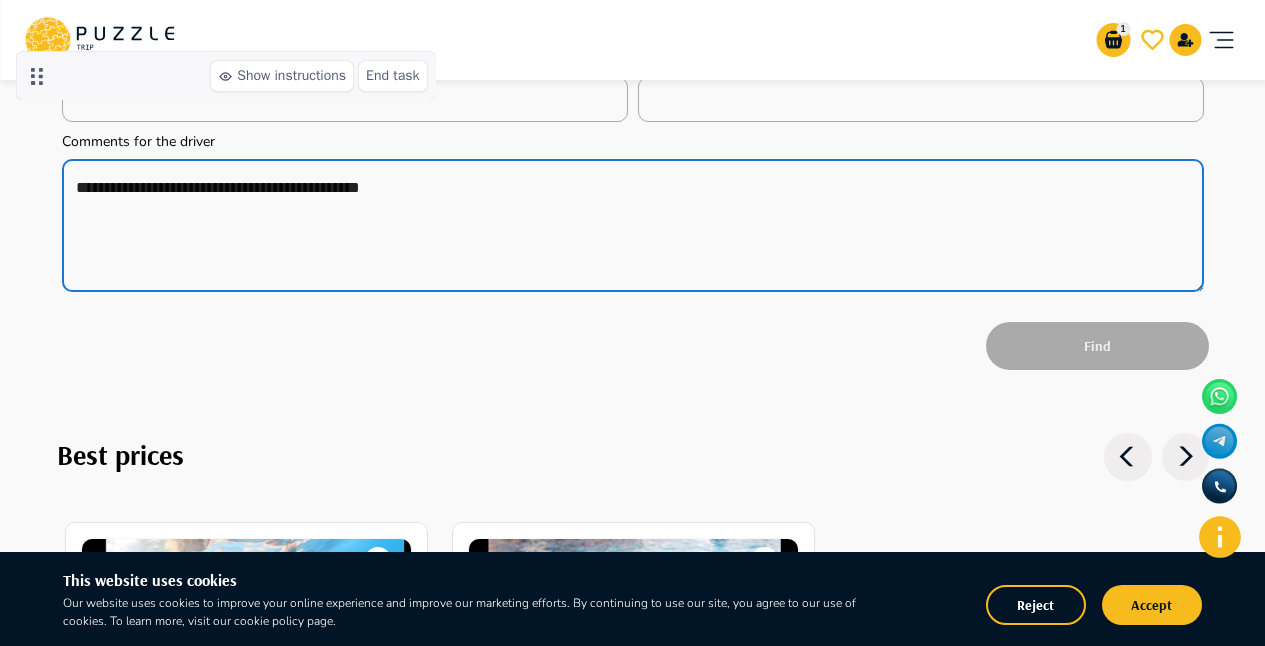 type on "*" 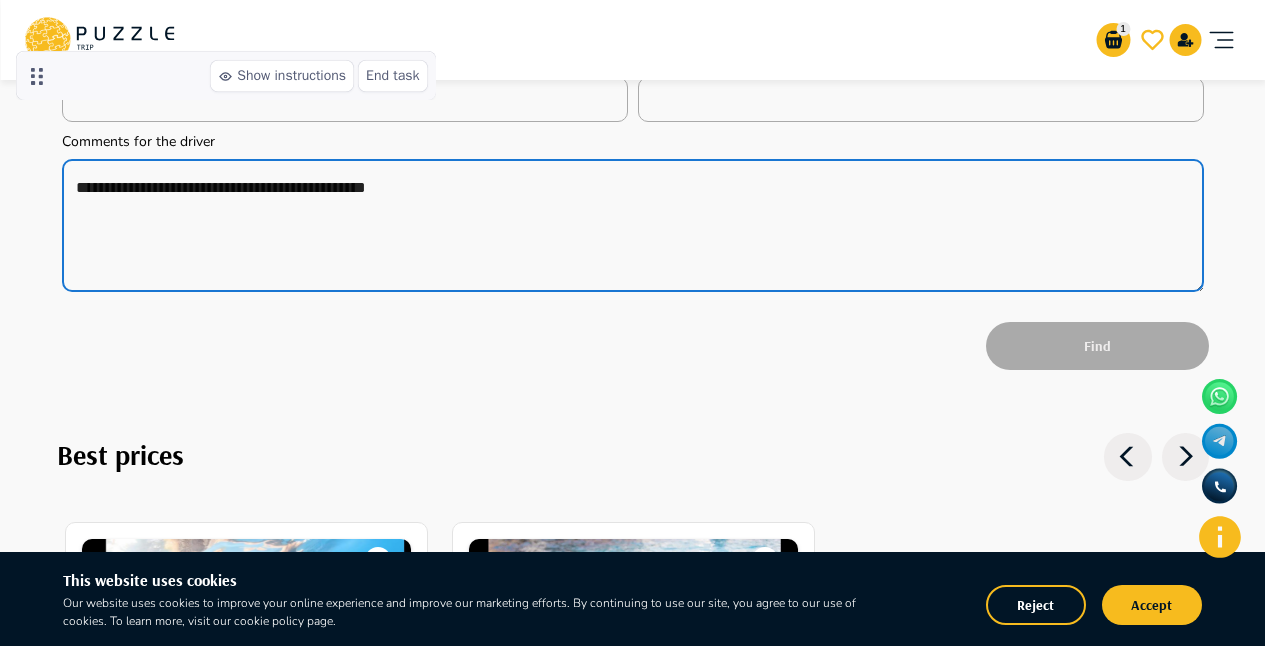 type on "**********" 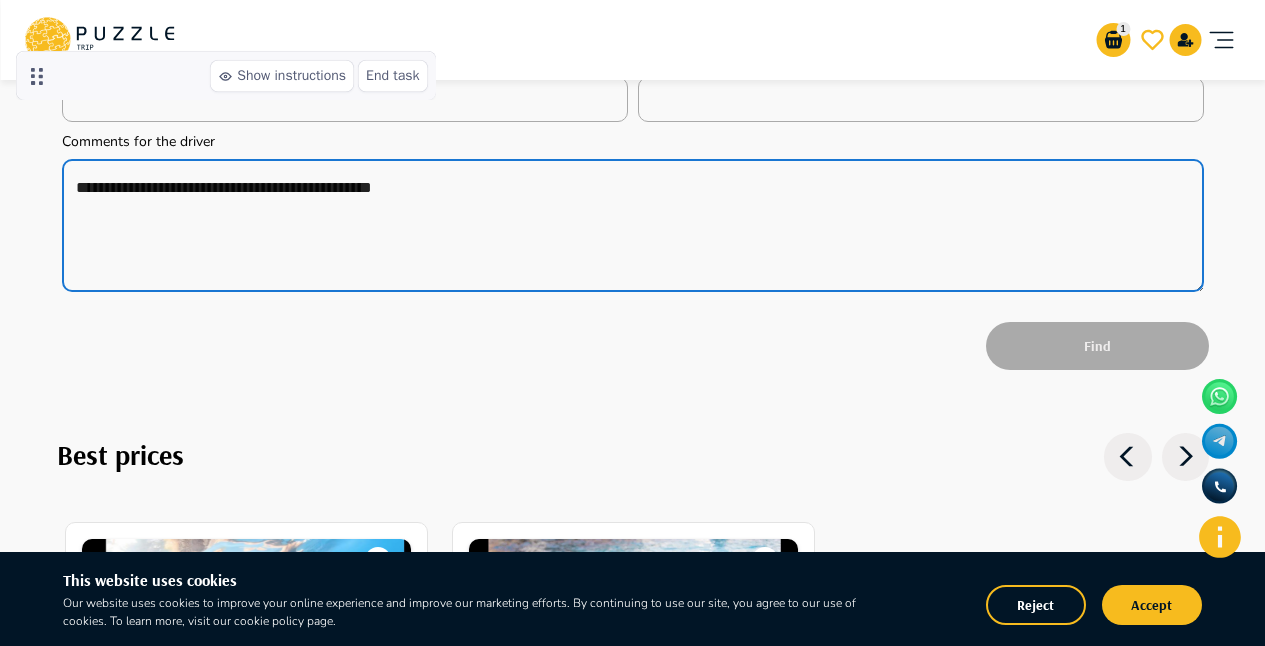 type on "**********" 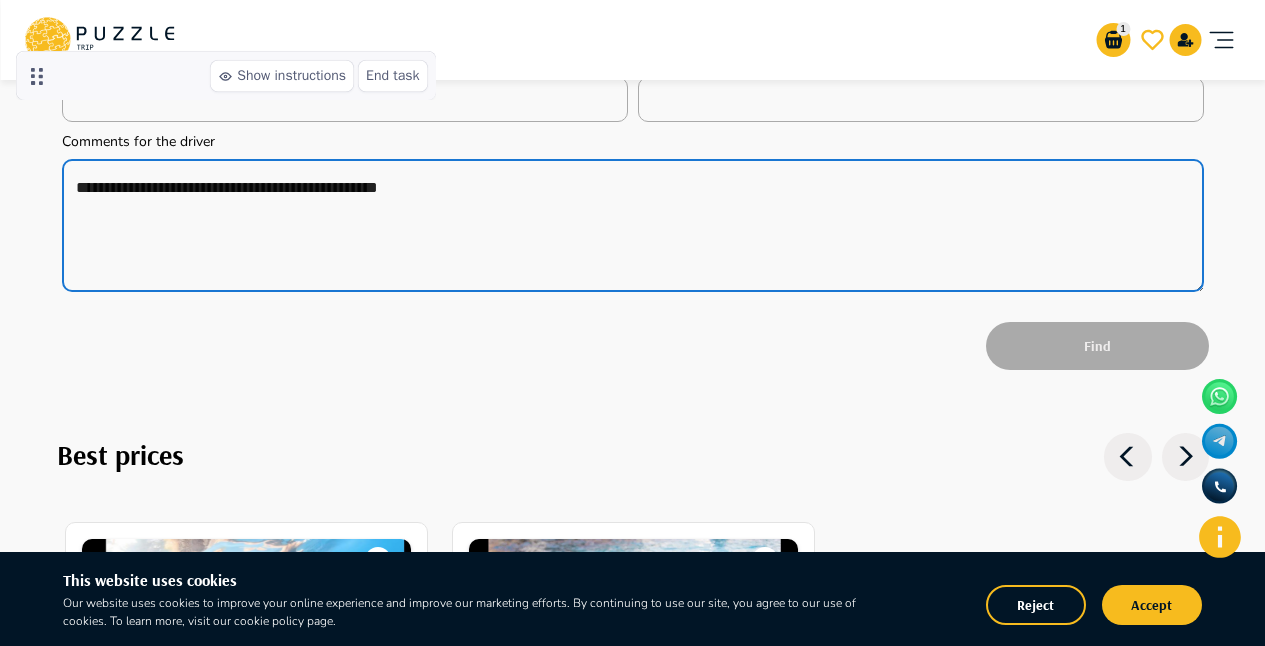 type on "*" 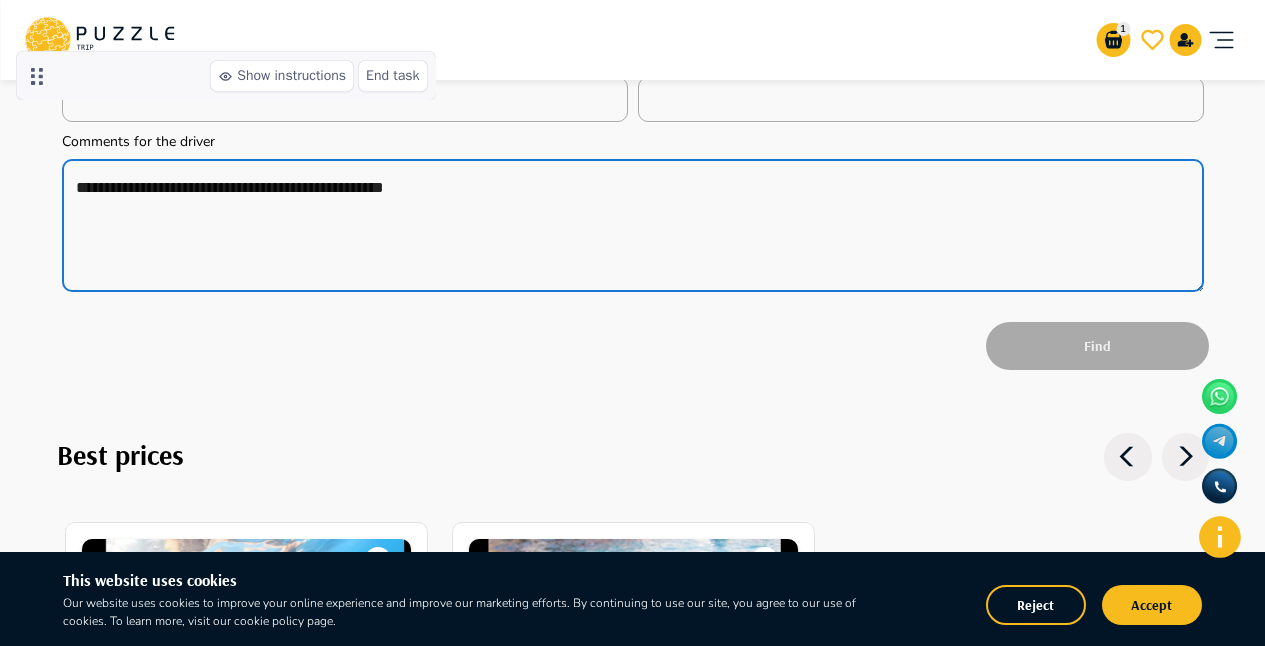 type on "*" 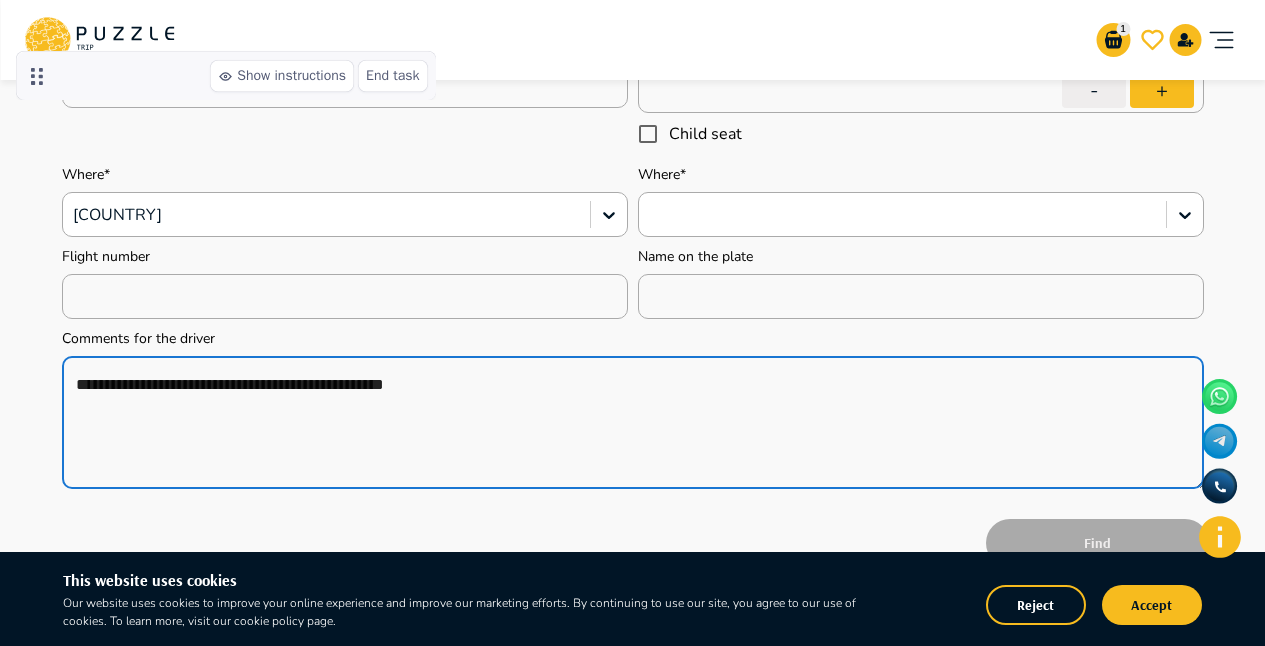 scroll, scrollTop: 513, scrollLeft: 0, axis: vertical 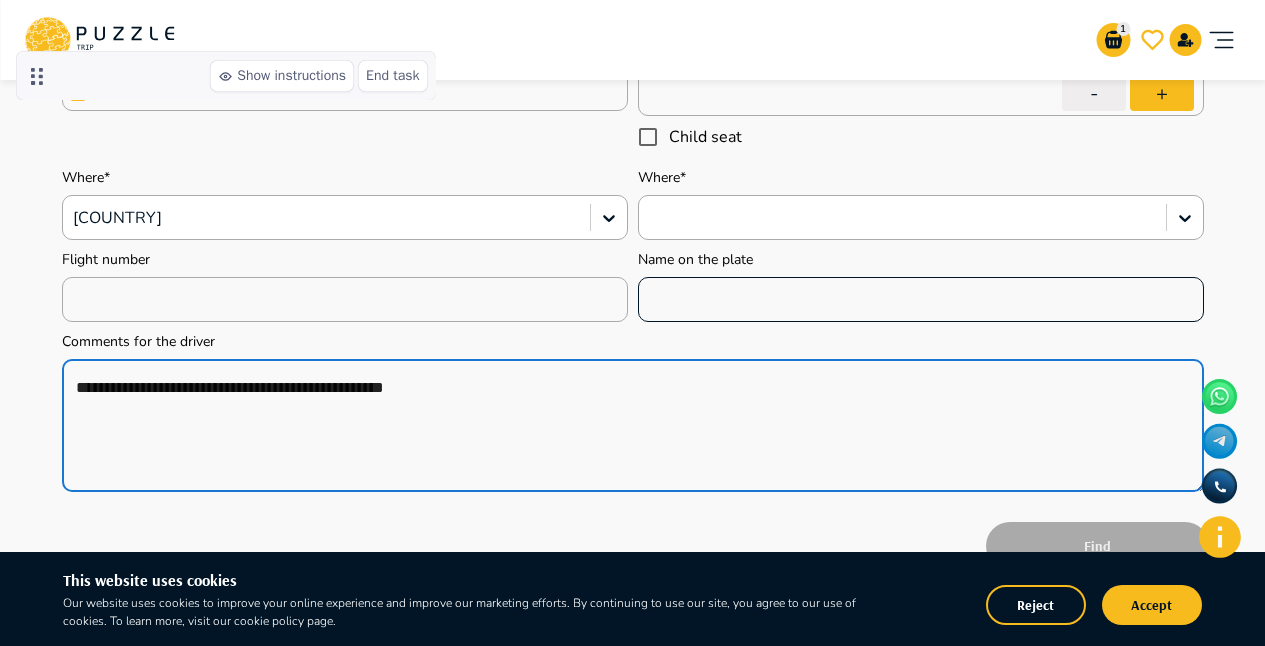 type on "**********" 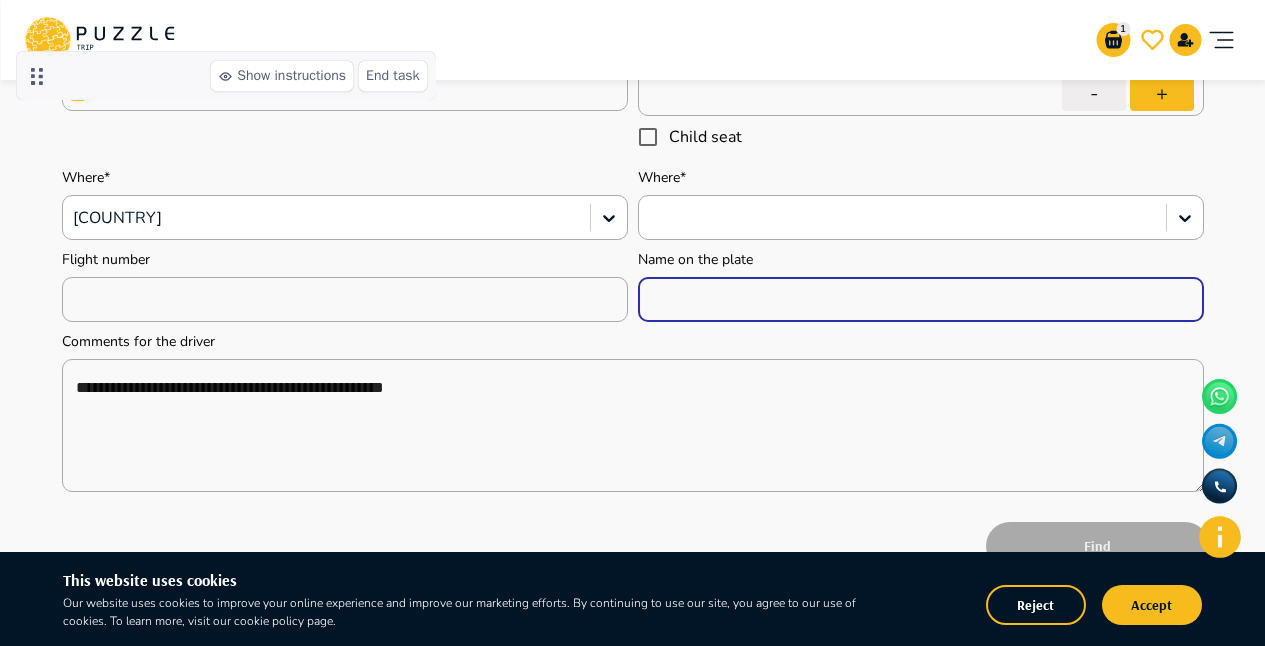 type on "*" 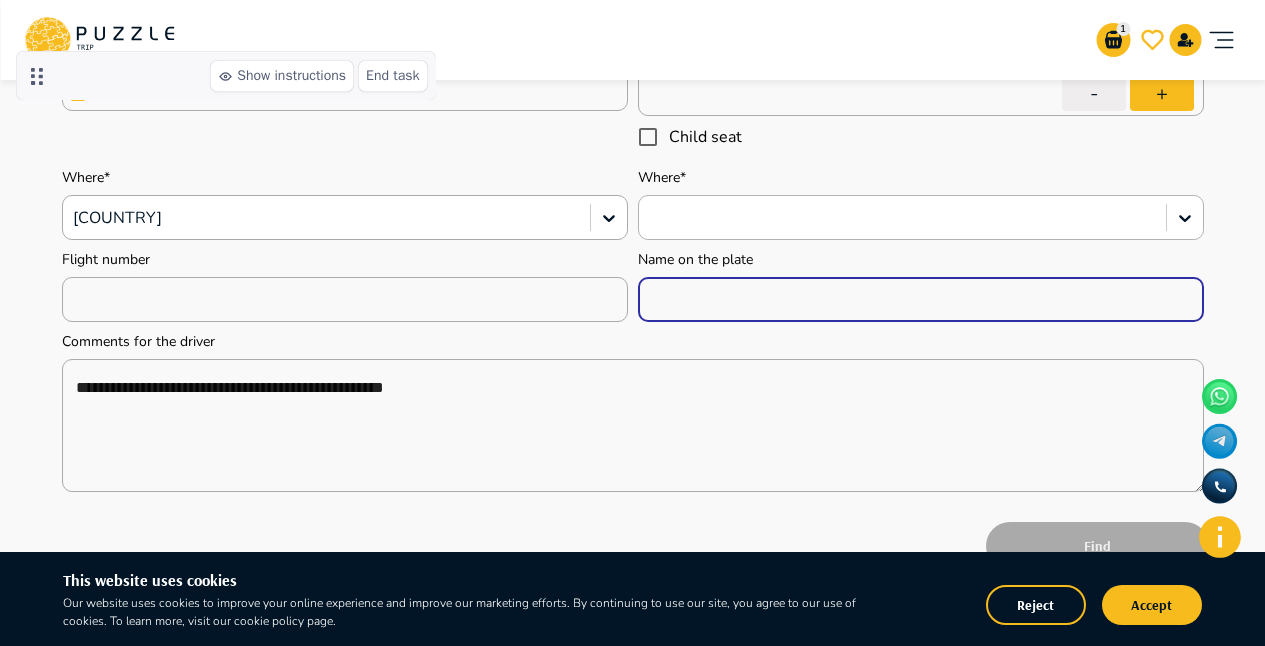 click at bounding box center (902, 218) 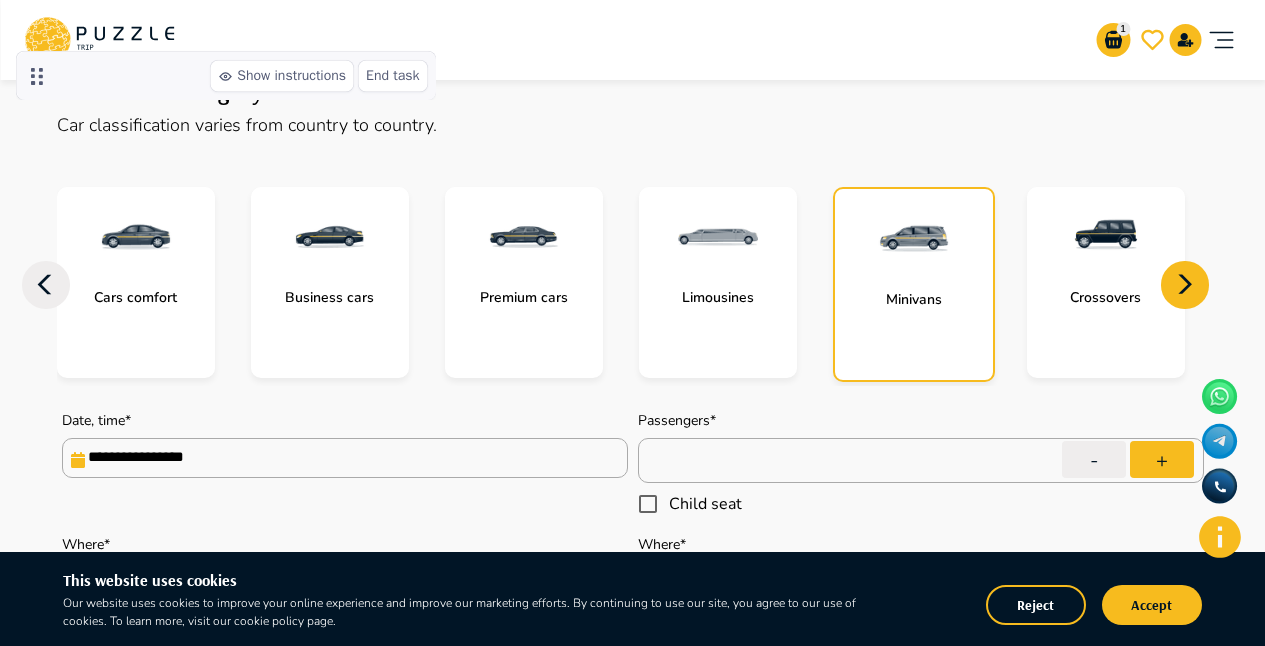scroll, scrollTop: 0, scrollLeft: 0, axis: both 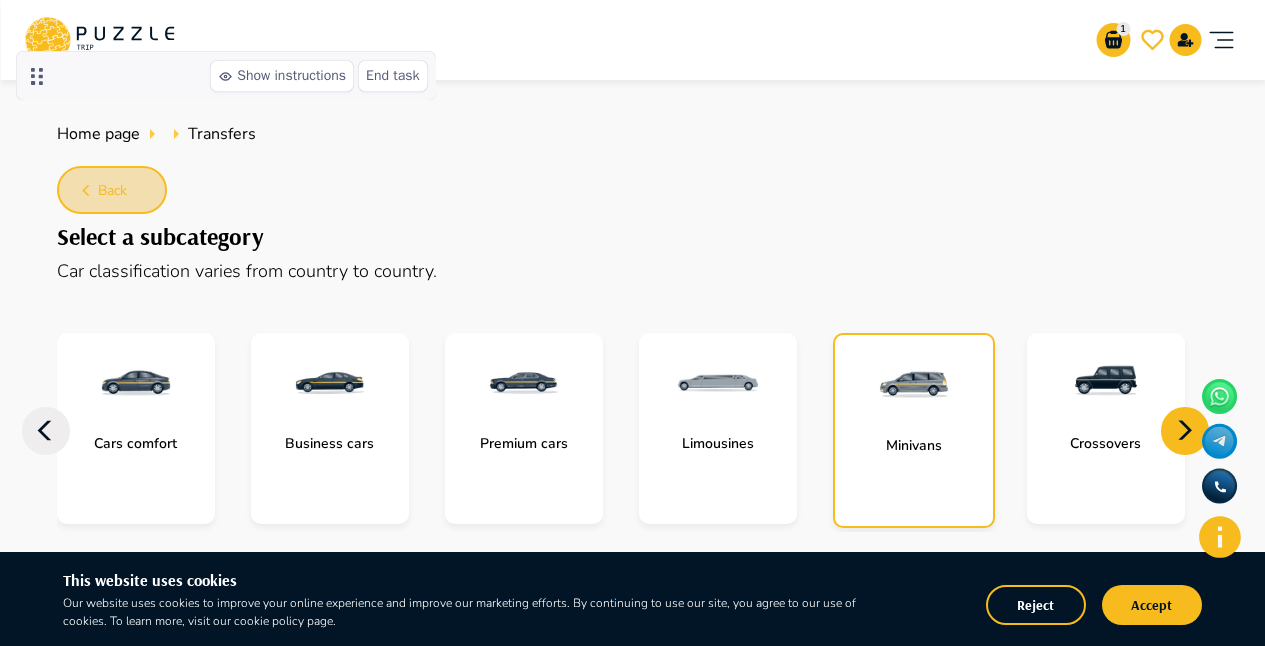 click on "Back" at bounding box center [112, 190] 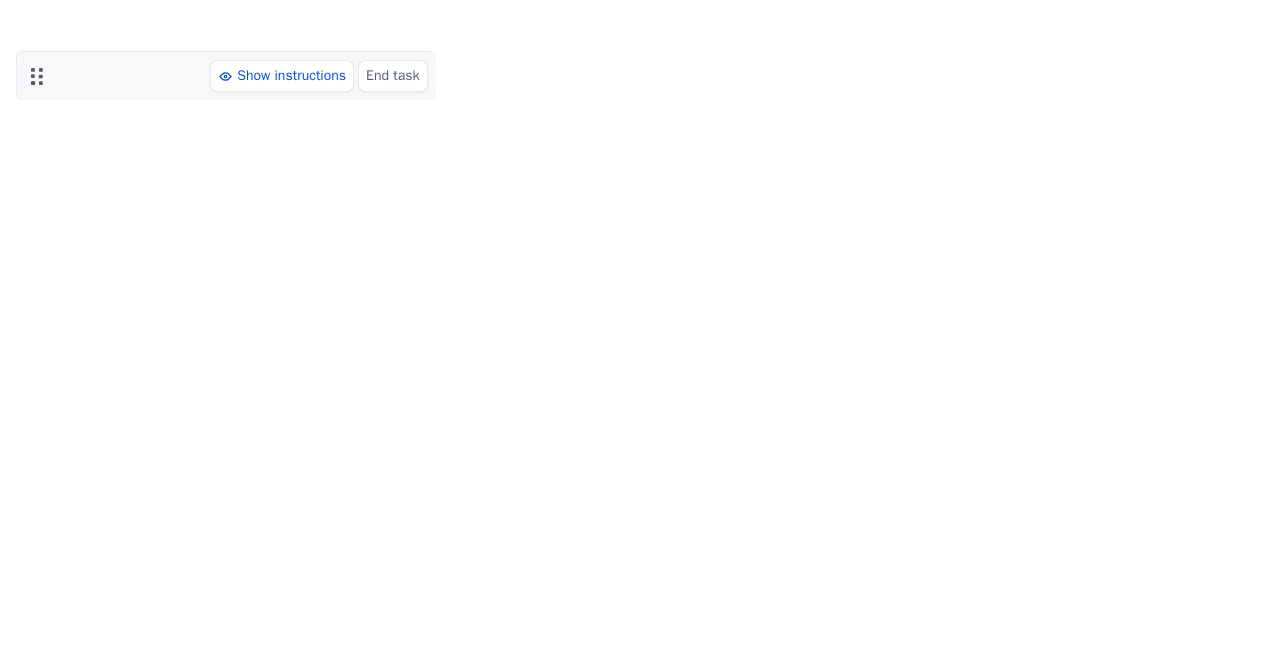 click on "Show instructions" at bounding box center (291, 75) 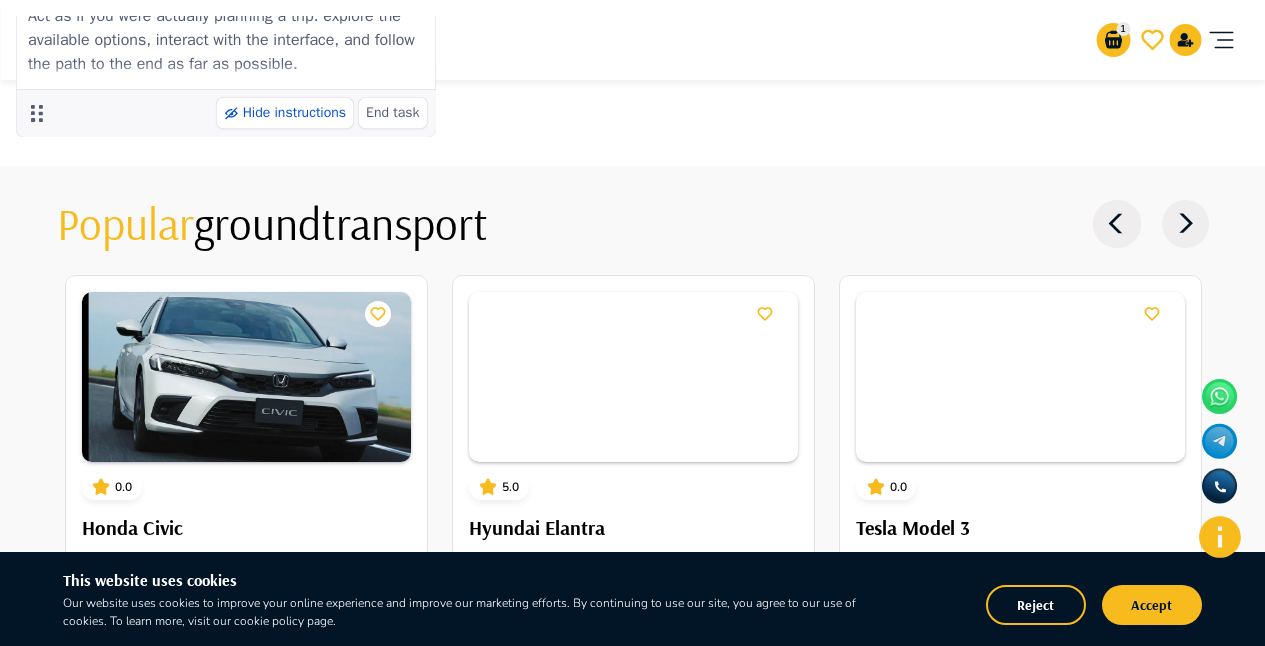 scroll, scrollTop: 2017, scrollLeft: 0, axis: vertical 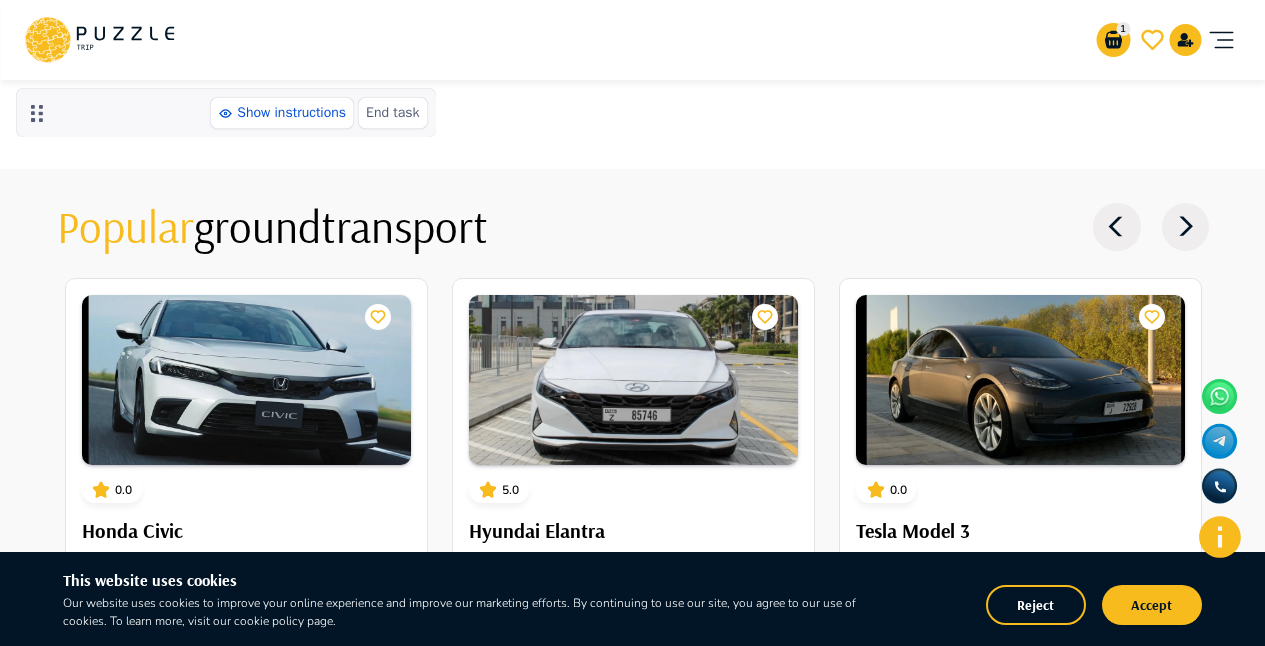 click 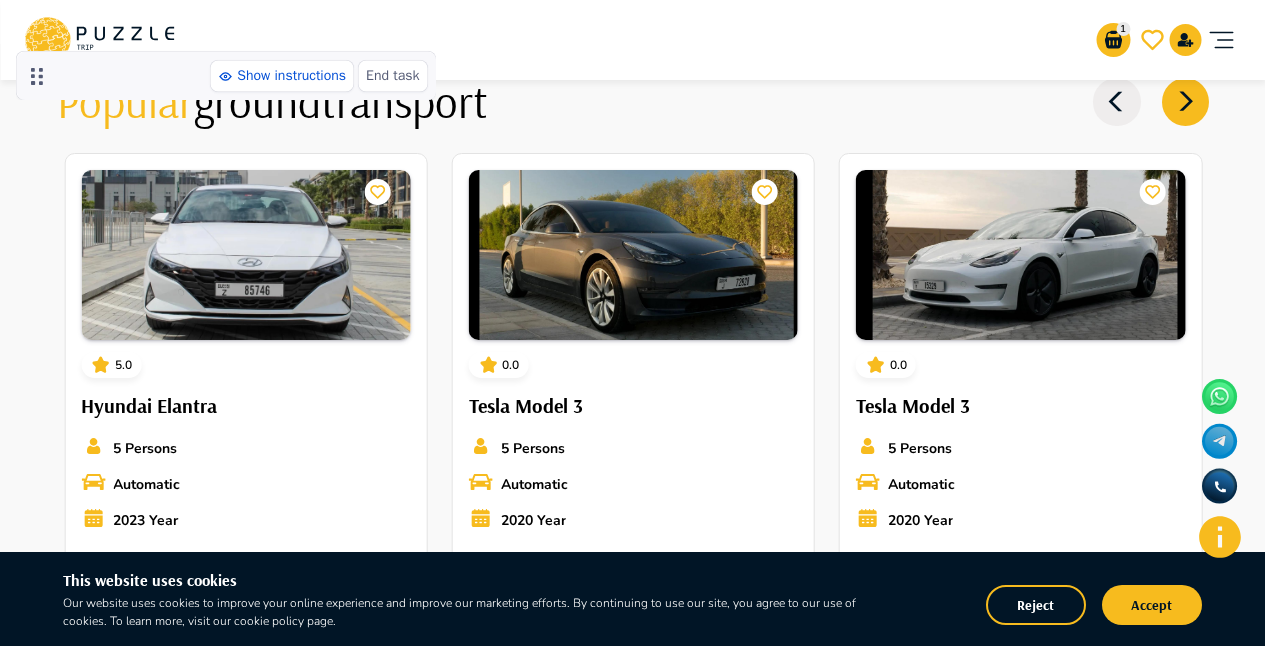 scroll, scrollTop: 2132, scrollLeft: 0, axis: vertical 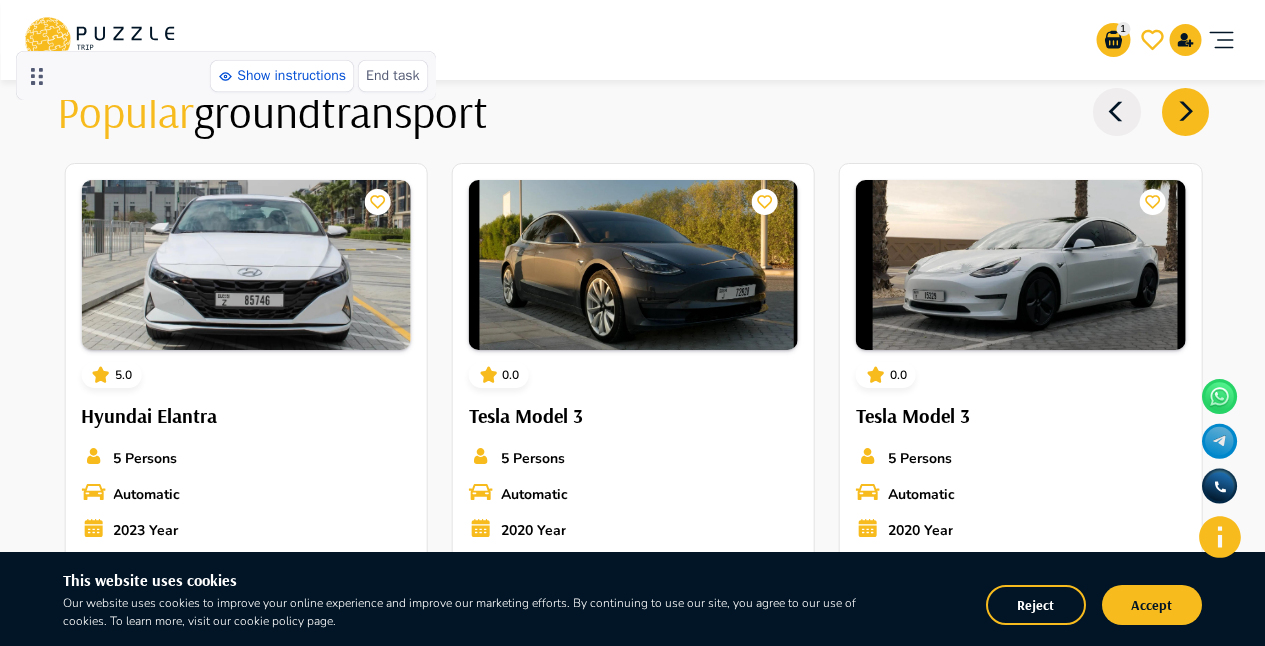 click 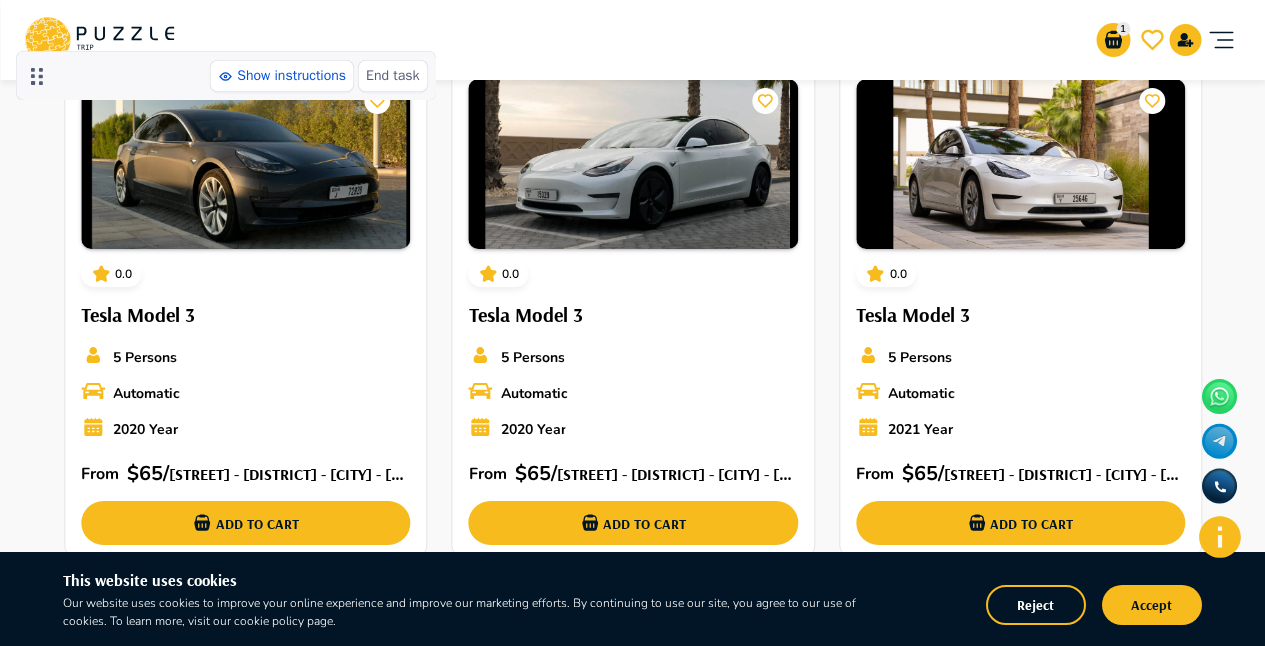 scroll, scrollTop: 2150, scrollLeft: 0, axis: vertical 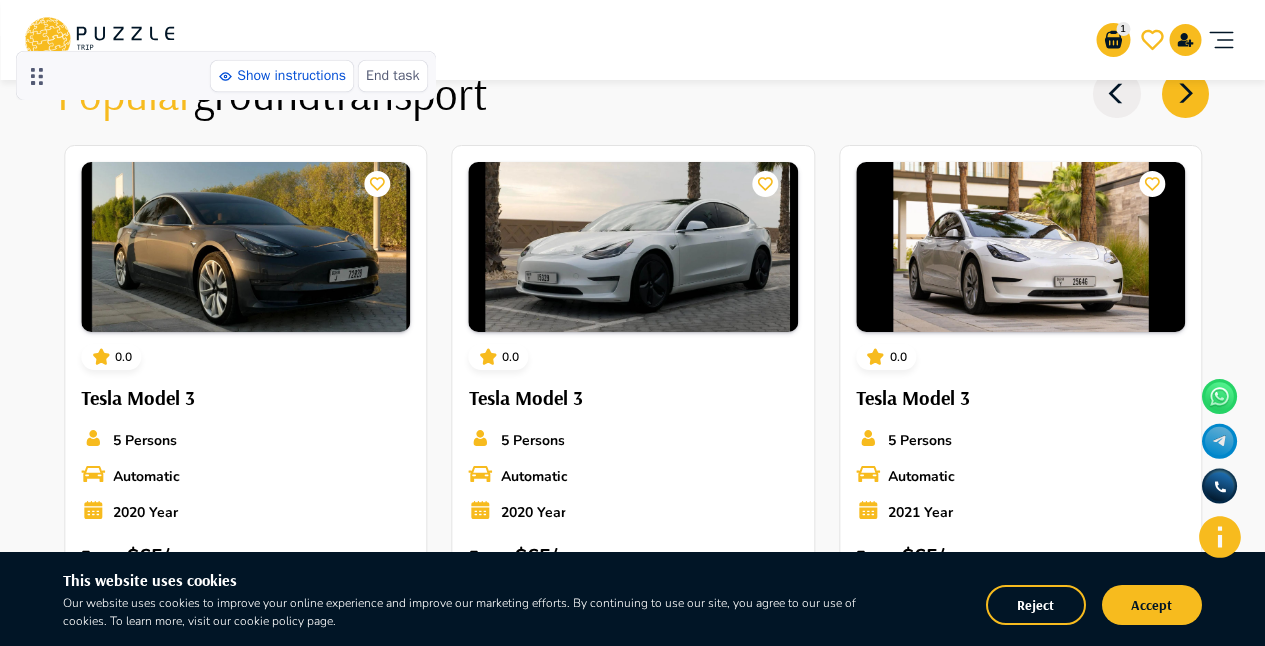 click 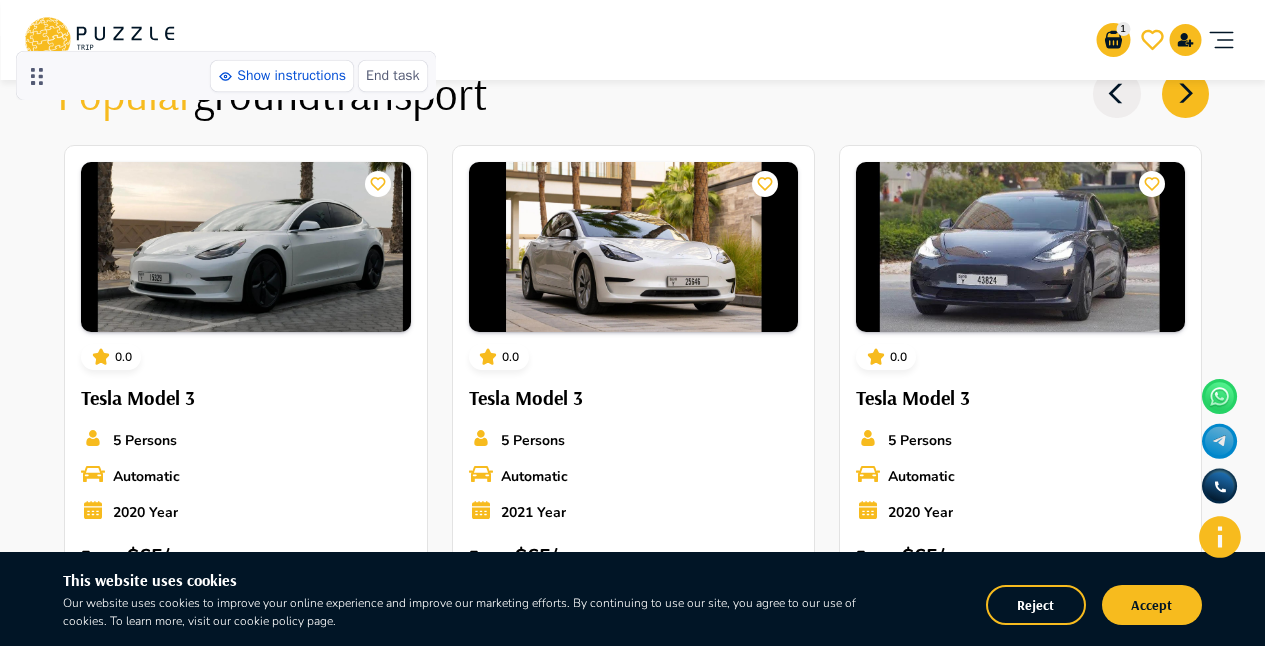 click 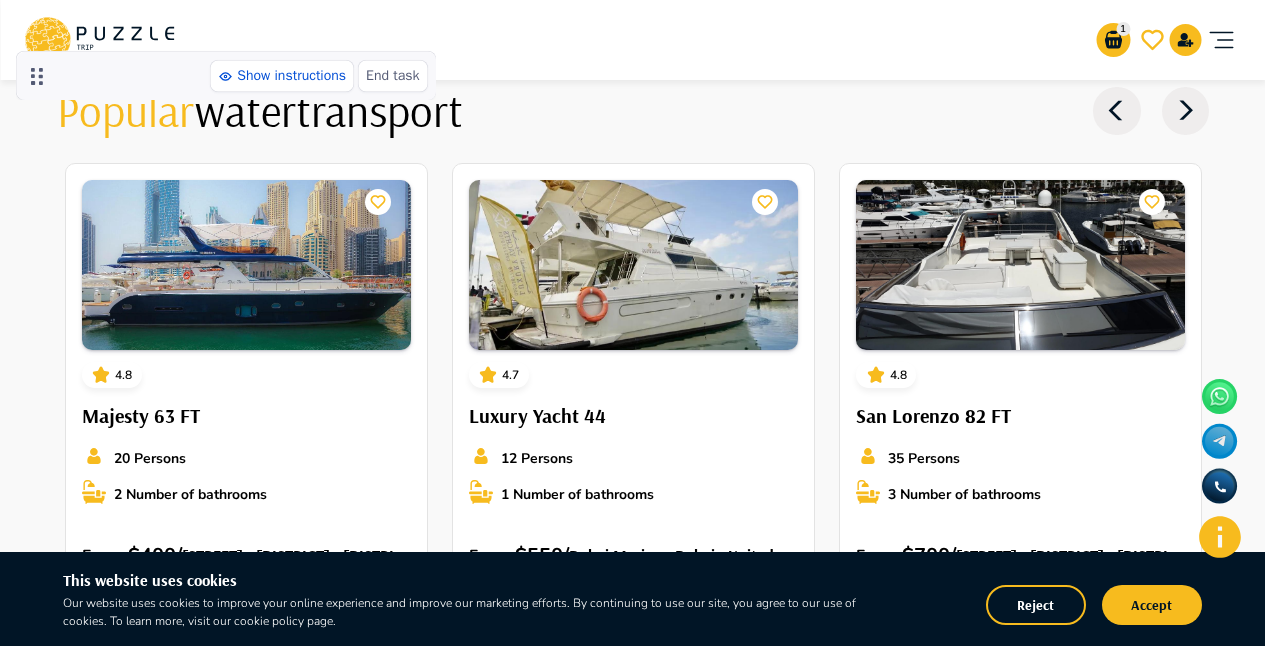 scroll, scrollTop: 2854, scrollLeft: 0, axis: vertical 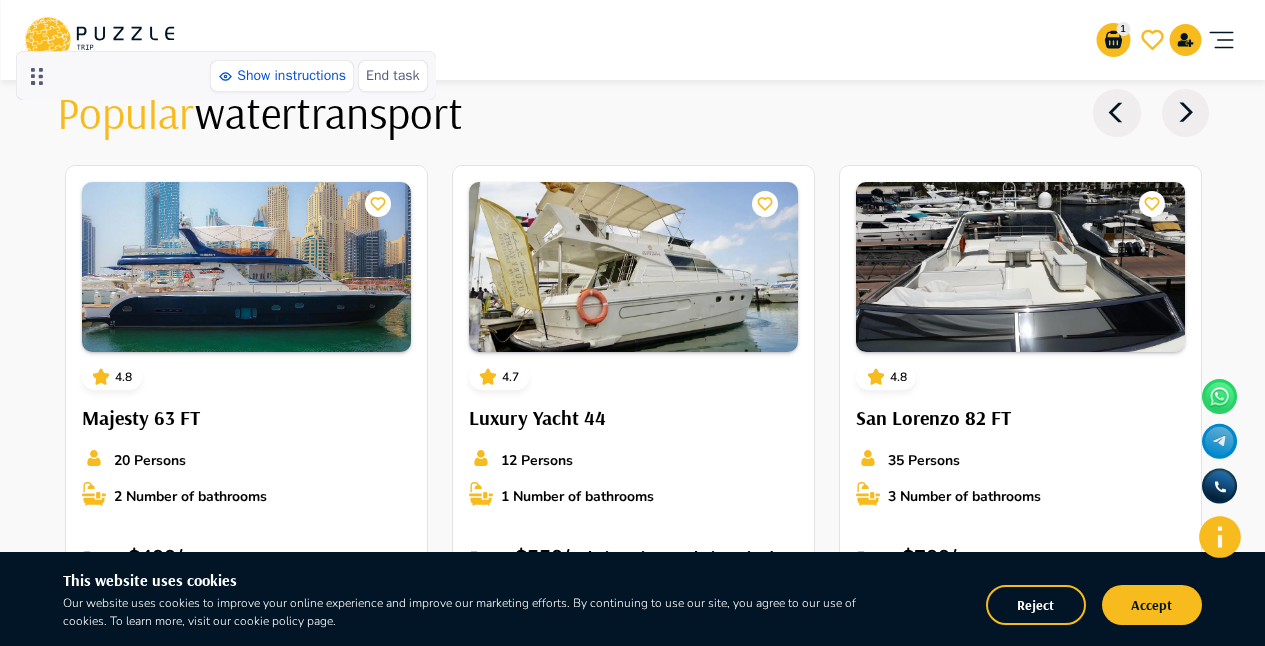 click 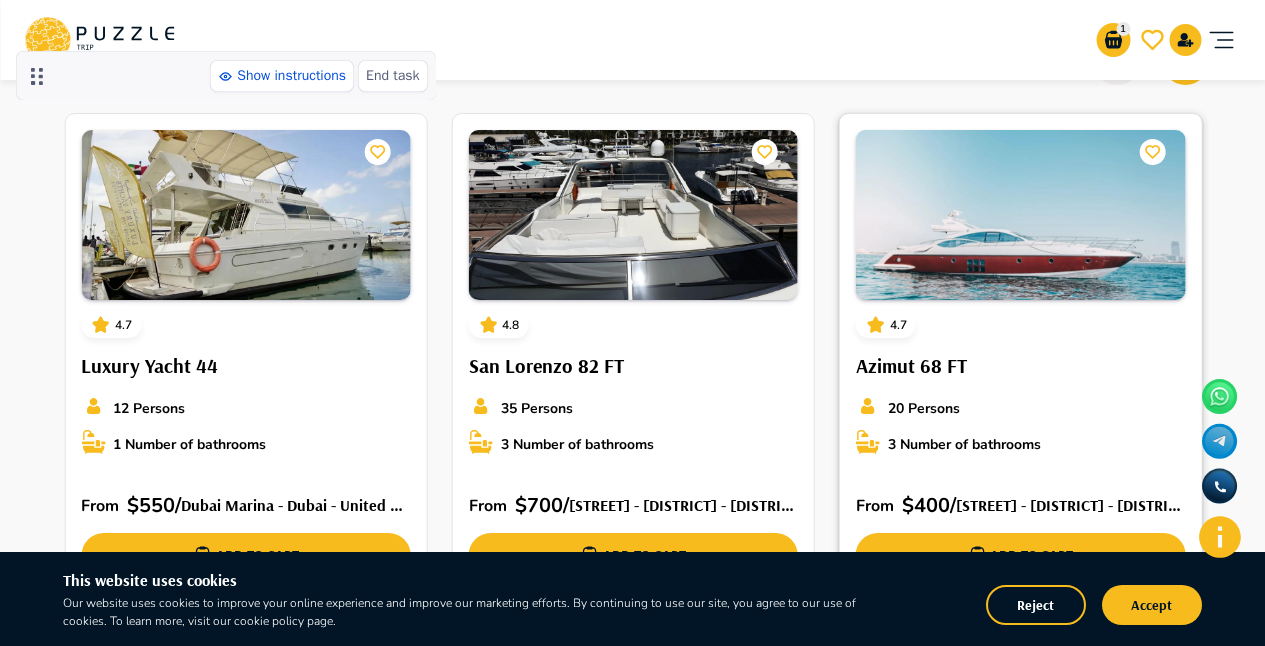 scroll, scrollTop: 2863, scrollLeft: 0, axis: vertical 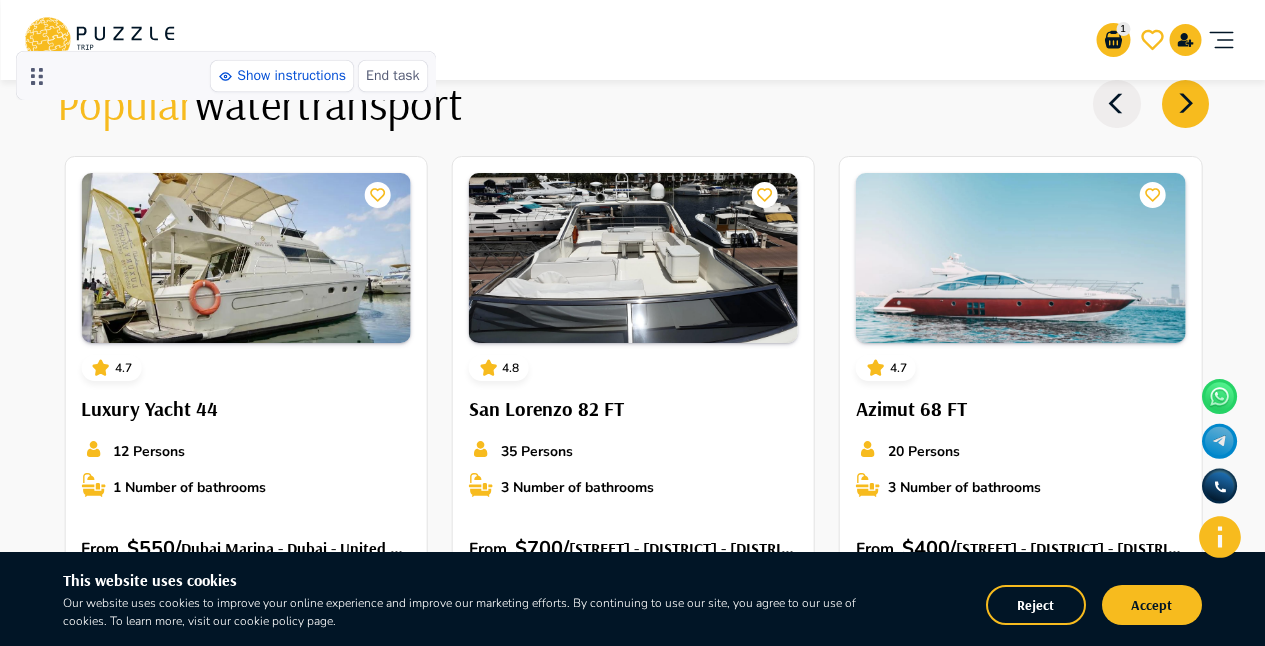 click 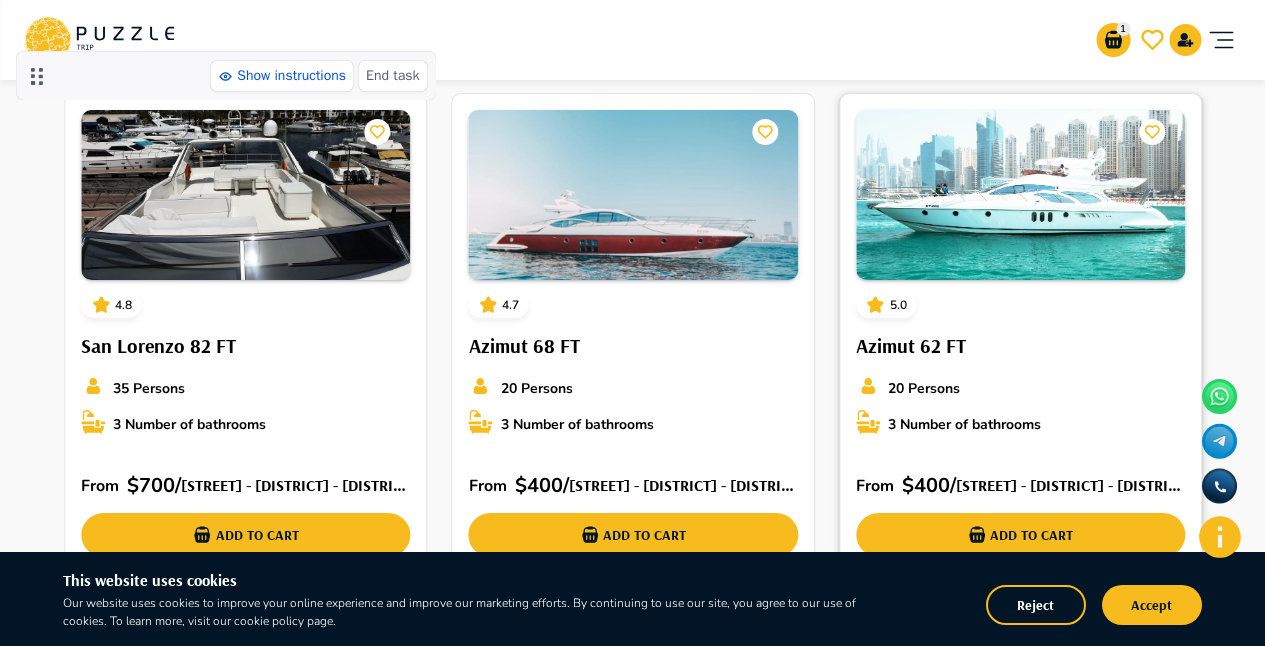 scroll, scrollTop: 2878, scrollLeft: 0, axis: vertical 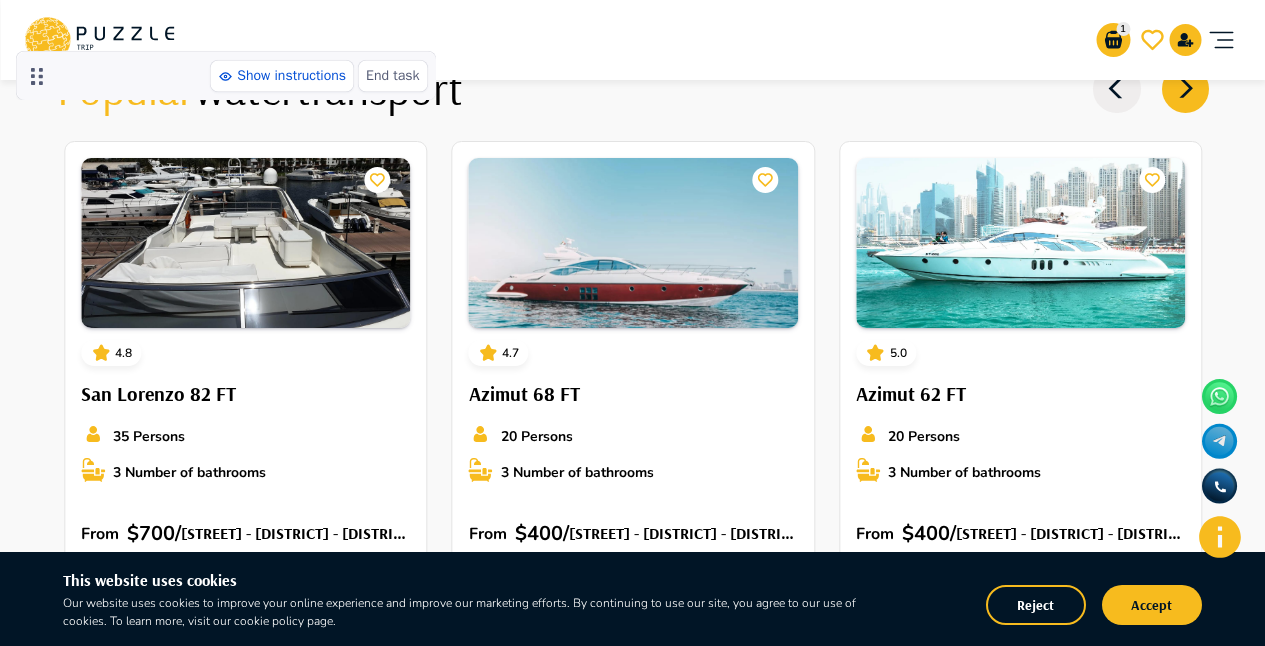click 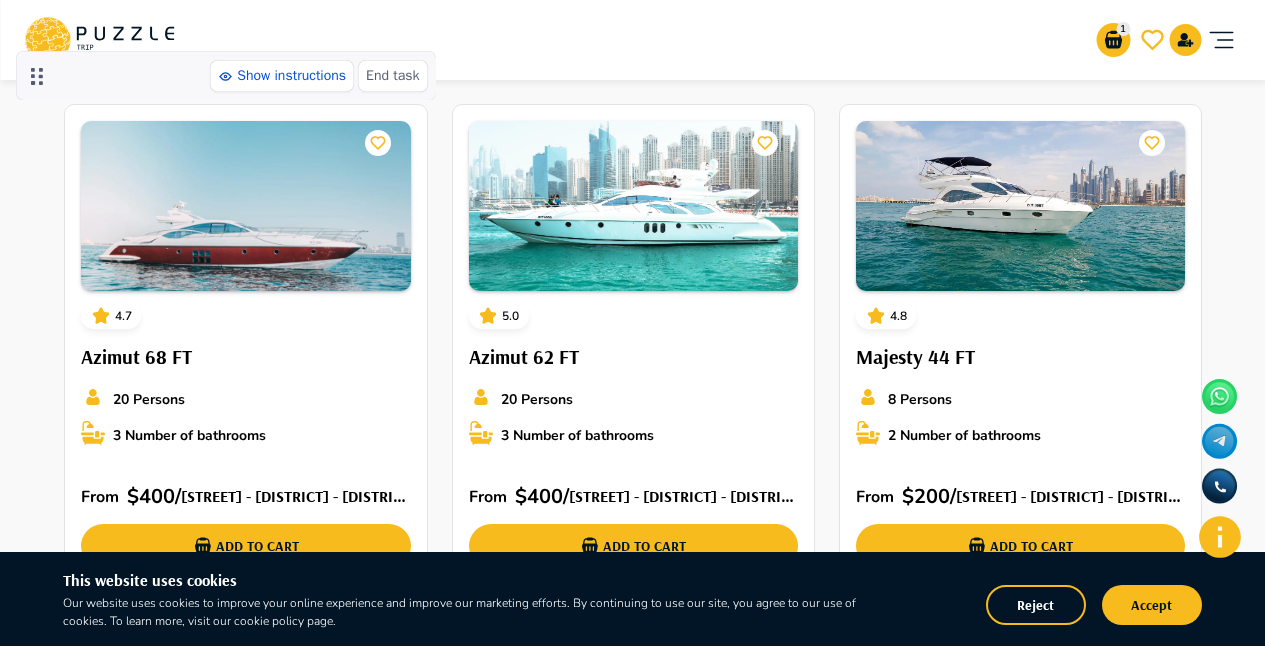 scroll, scrollTop: 2862, scrollLeft: 0, axis: vertical 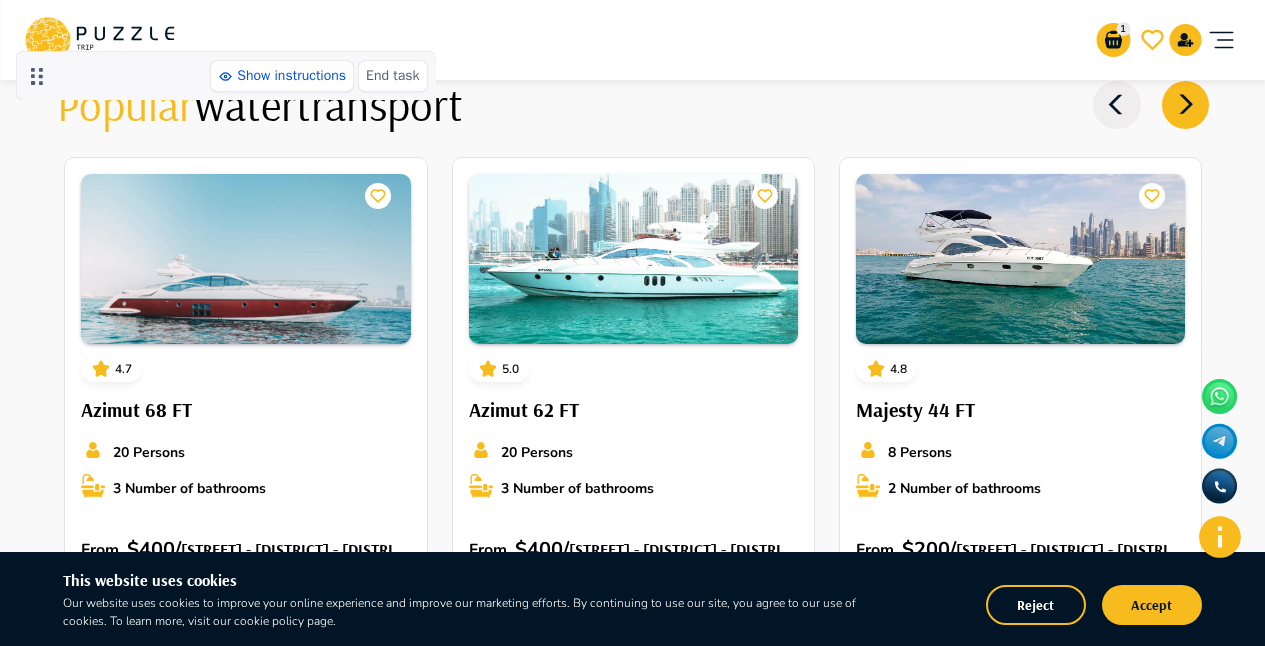 click 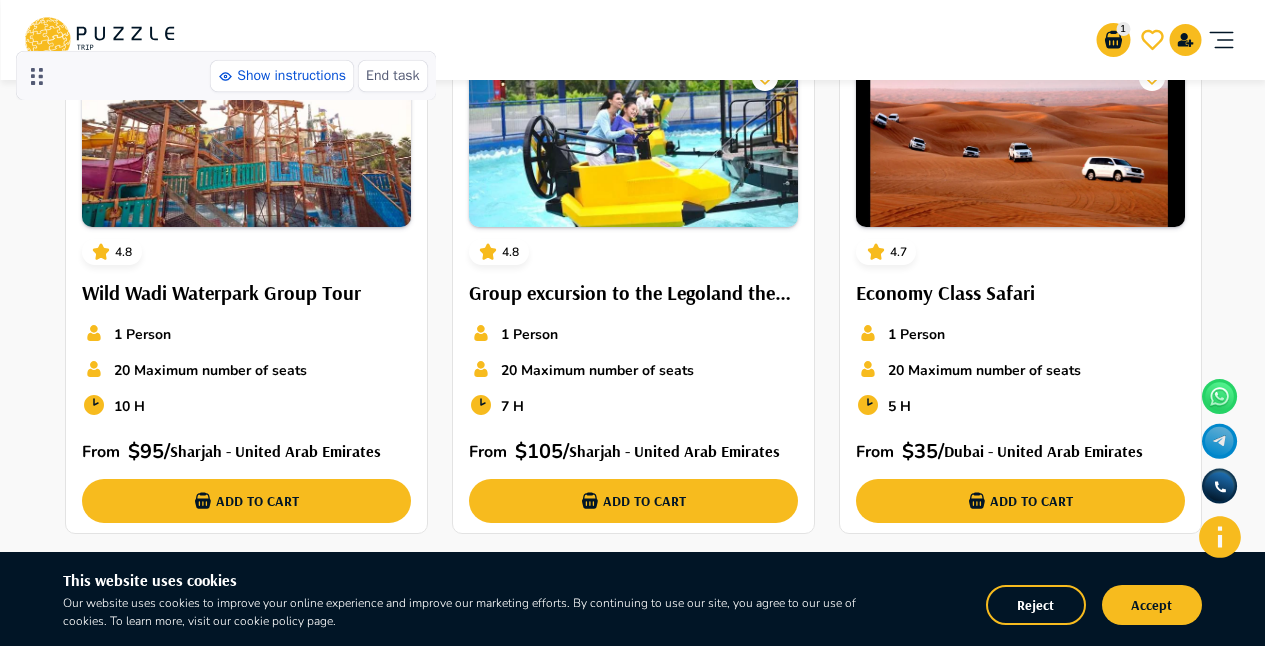 scroll, scrollTop: 3704, scrollLeft: 0, axis: vertical 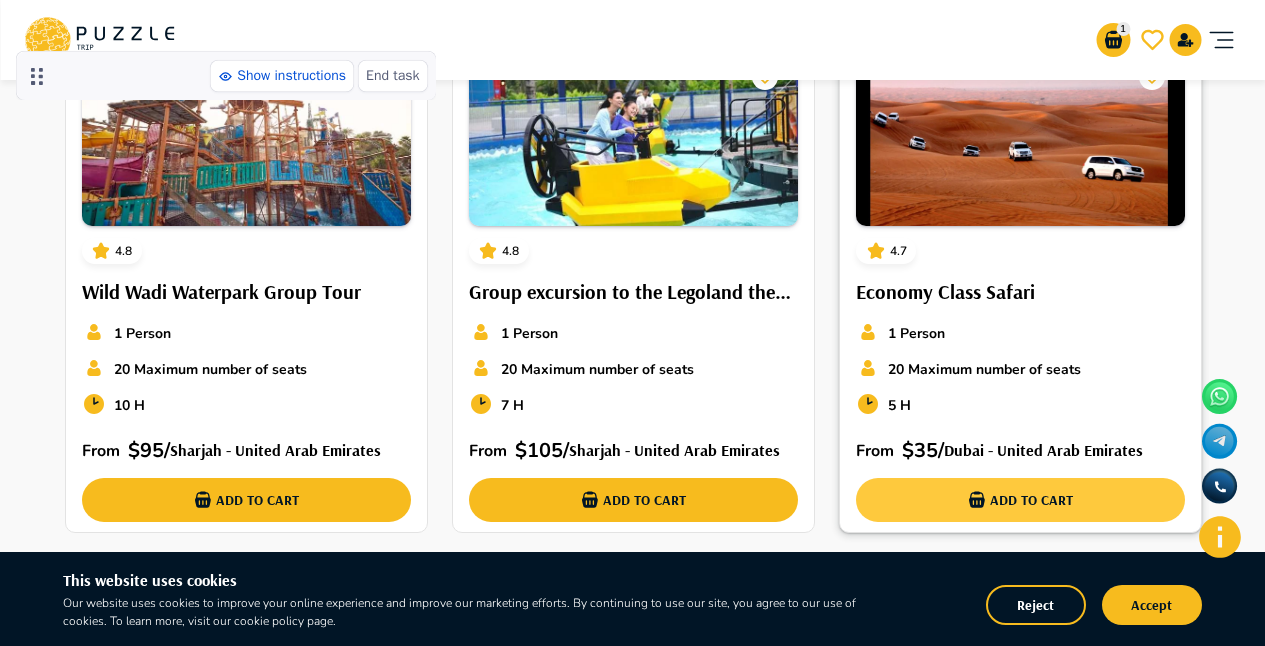 click 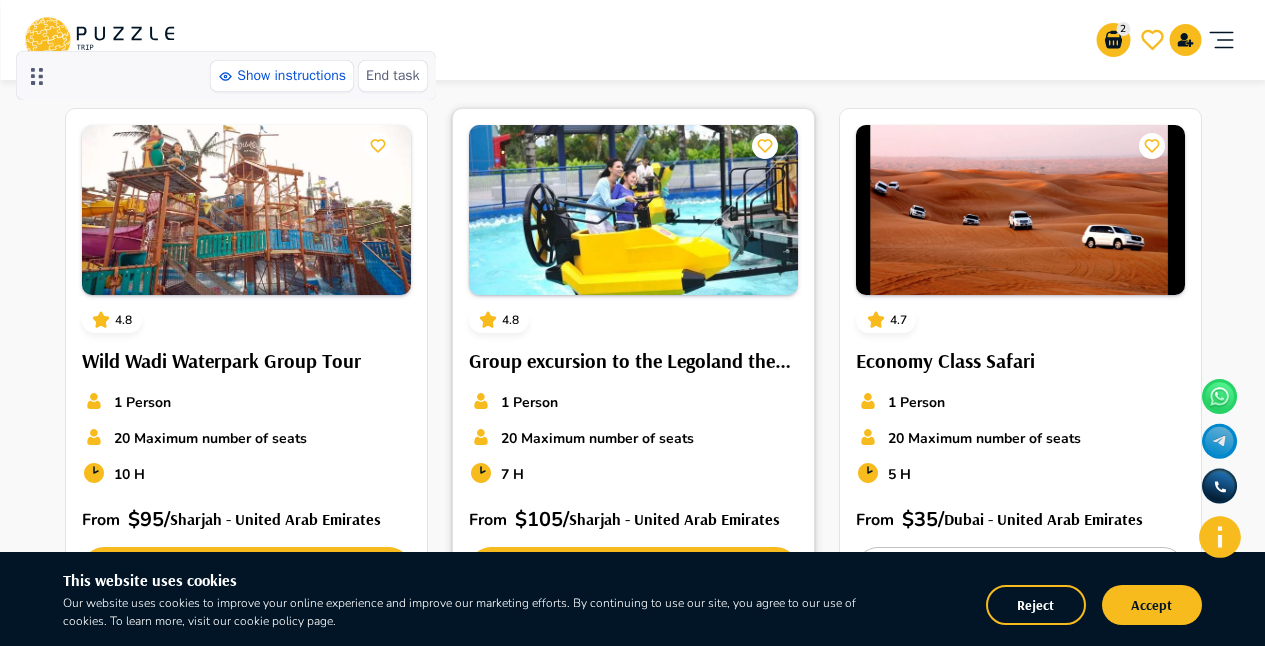 scroll, scrollTop: 3742, scrollLeft: 0, axis: vertical 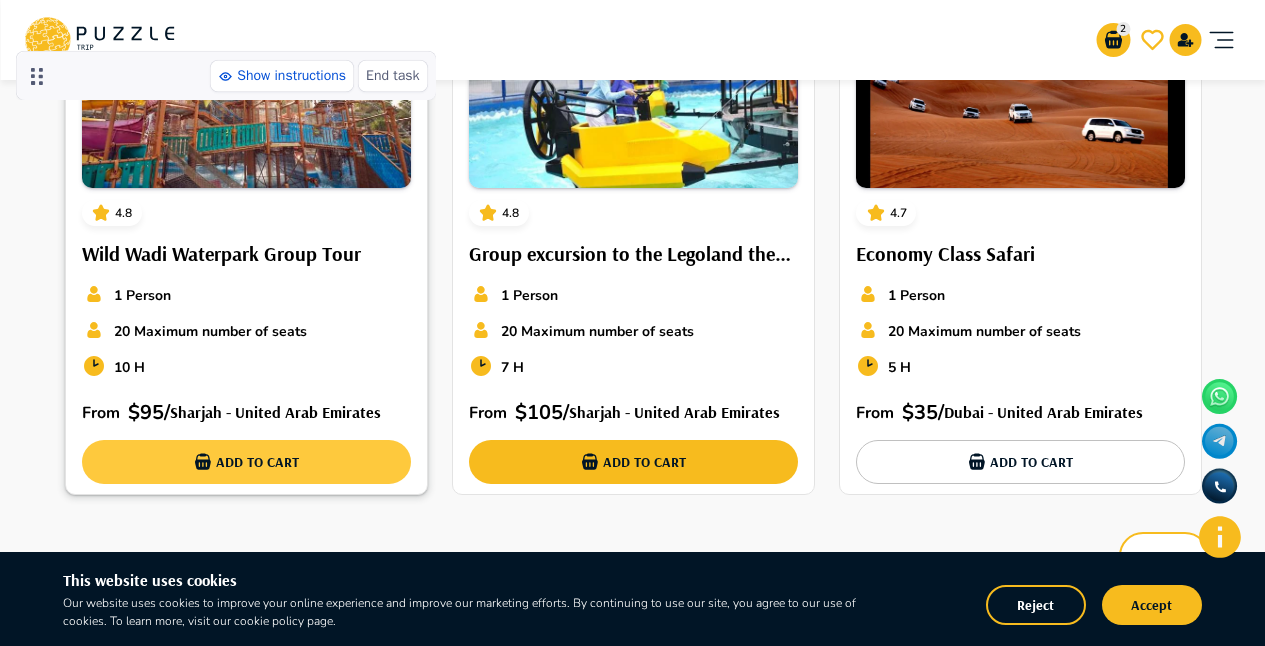 click on "Add to cart" at bounding box center (257, 462) 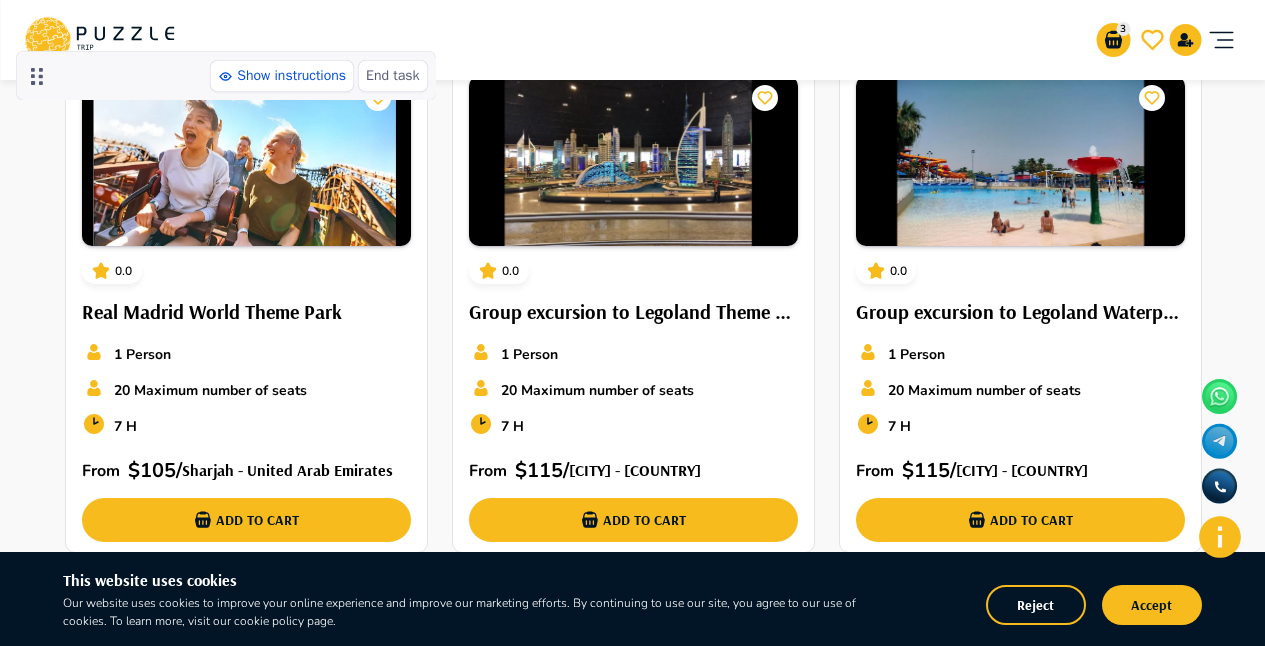 scroll, scrollTop: 4408, scrollLeft: 0, axis: vertical 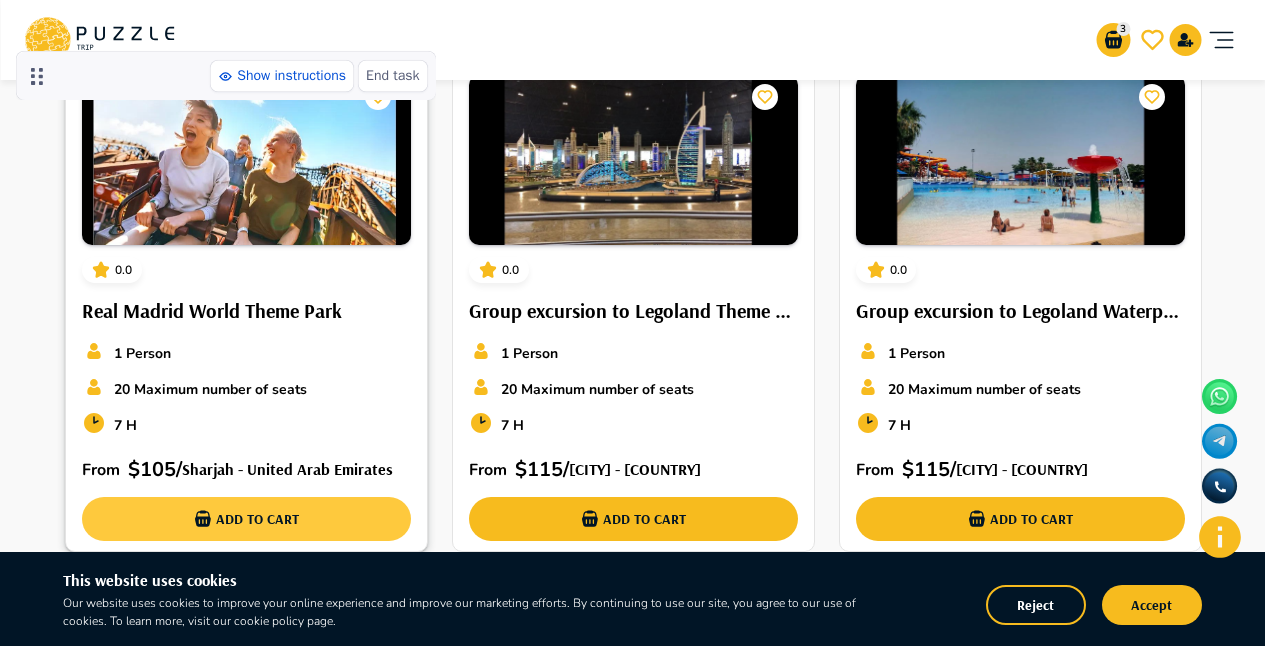 click on "Add to cart" at bounding box center (257, 520) 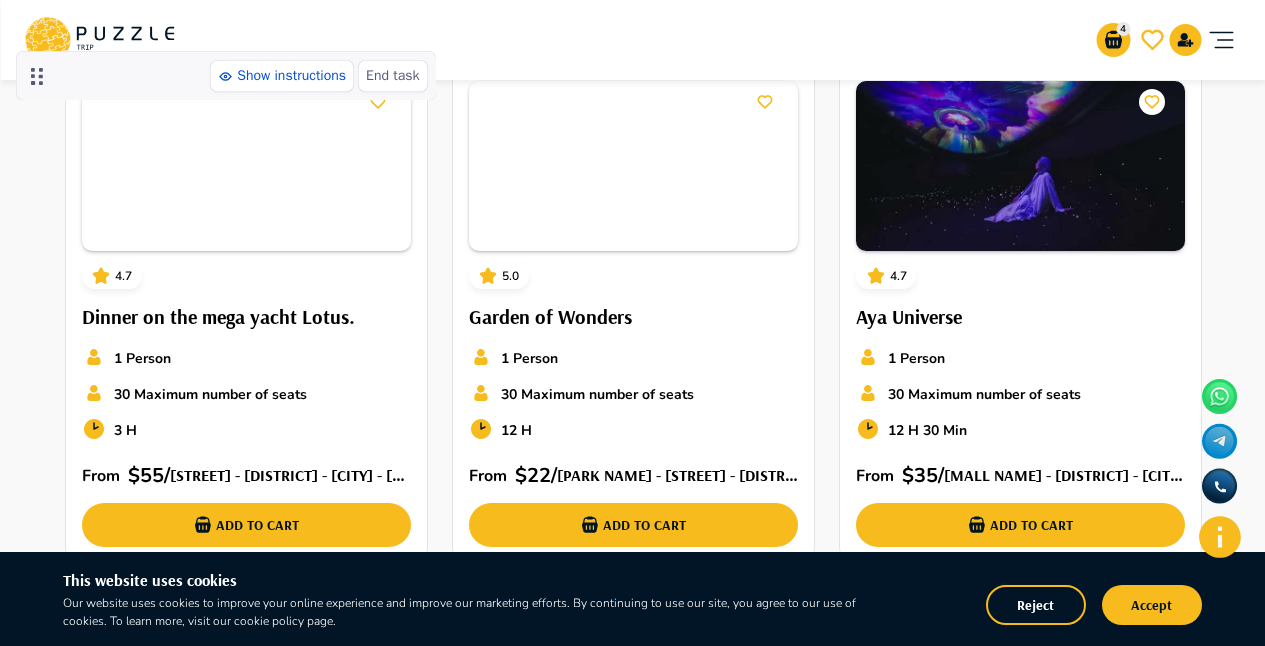 scroll, scrollTop: 5138, scrollLeft: 0, axis: vertical 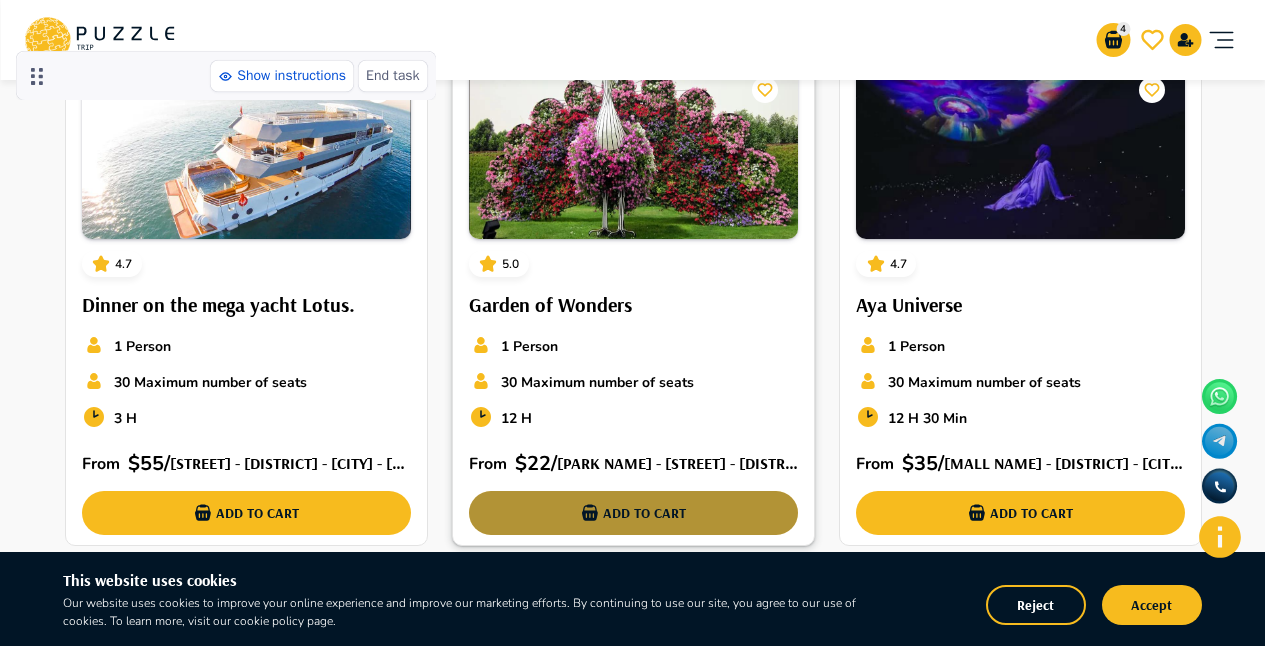 click on "Add to cart" at bounding box center (633, 513) 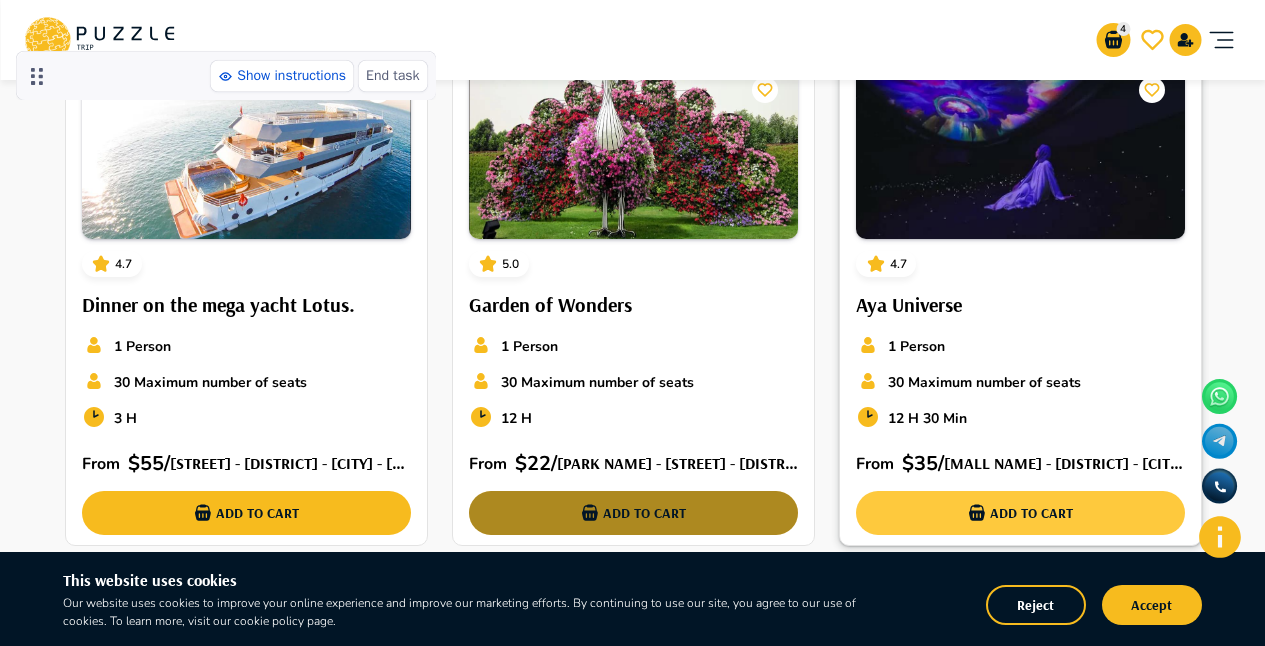 click on "Add to cart" at bounding box center (1031, 513) 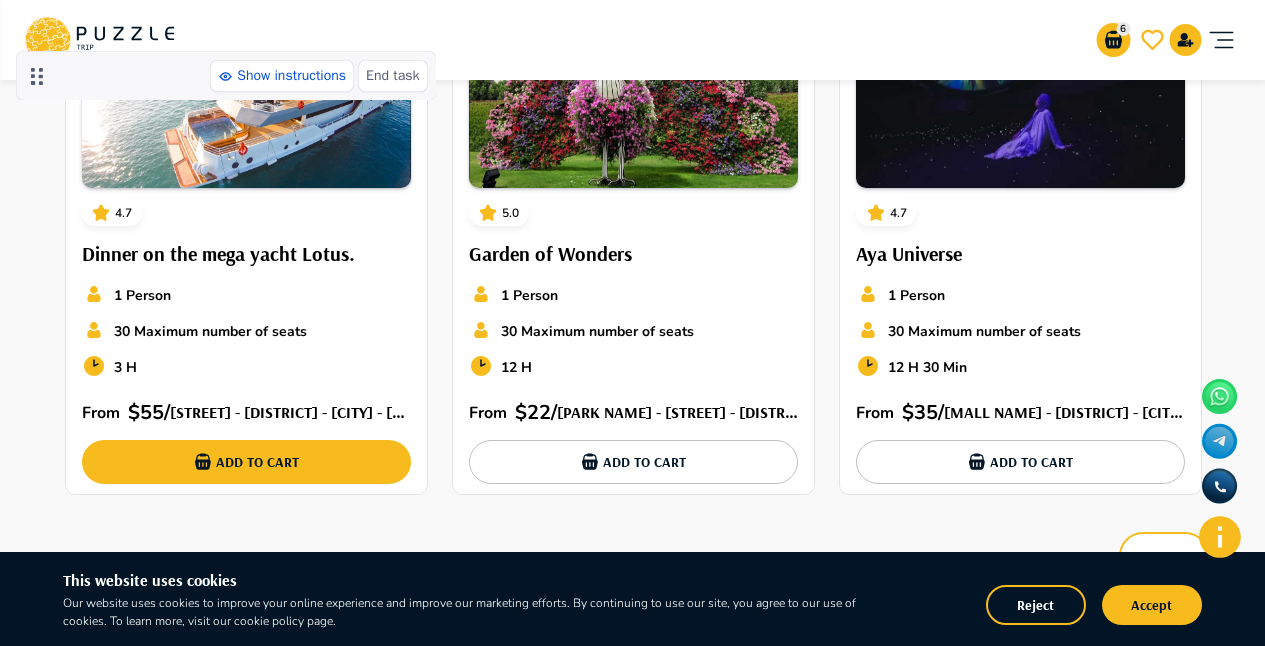 scroll, scrollTop: 5328, scrollLeft: 0, axis: vertical 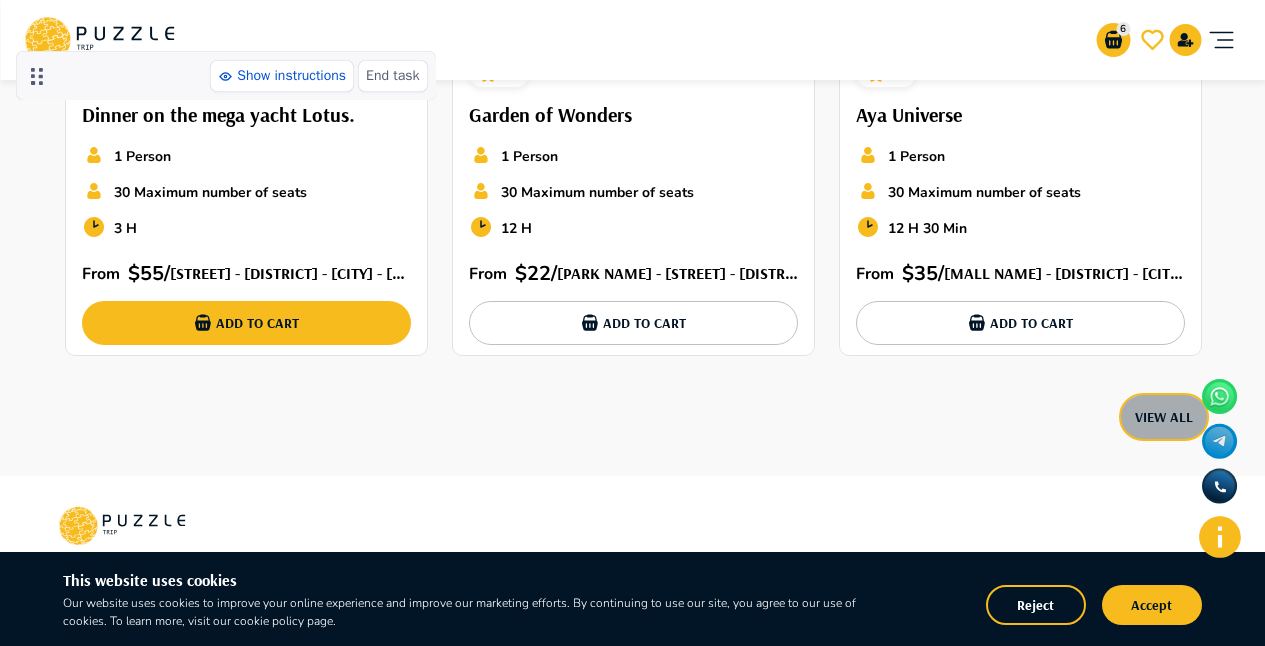 click on "View all" at bounding box center [1164, 417] 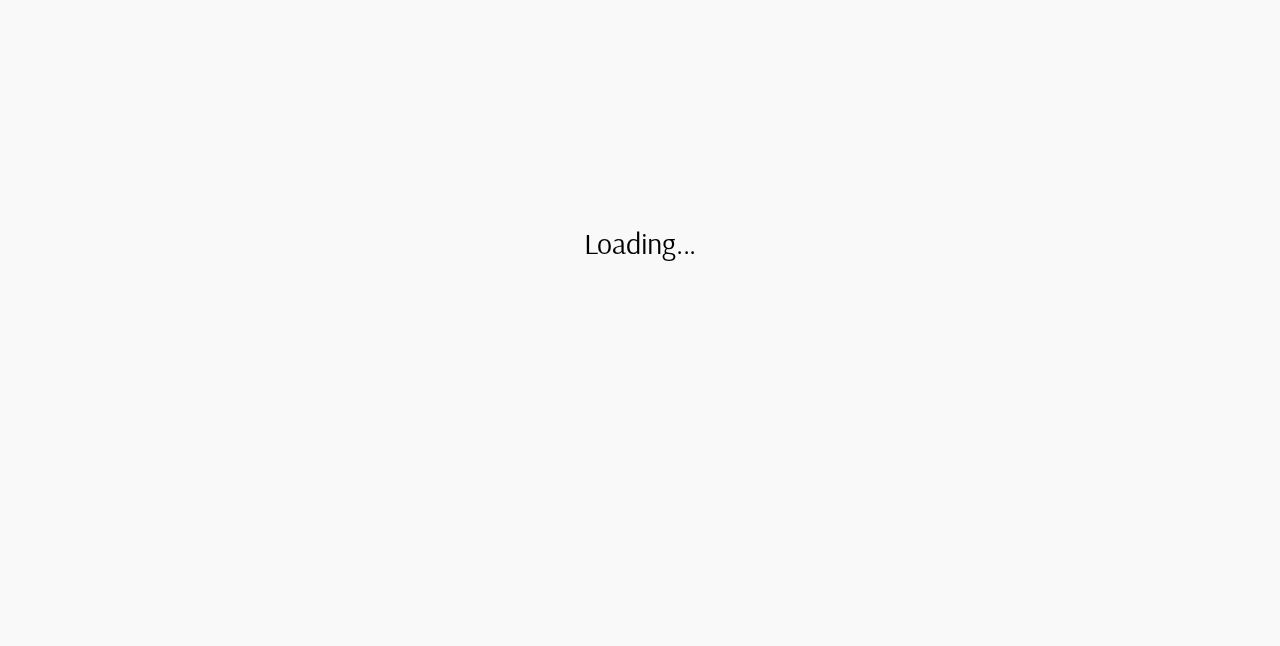 scroll, scrollTop: 0, scrollLeft: 0, axis: both 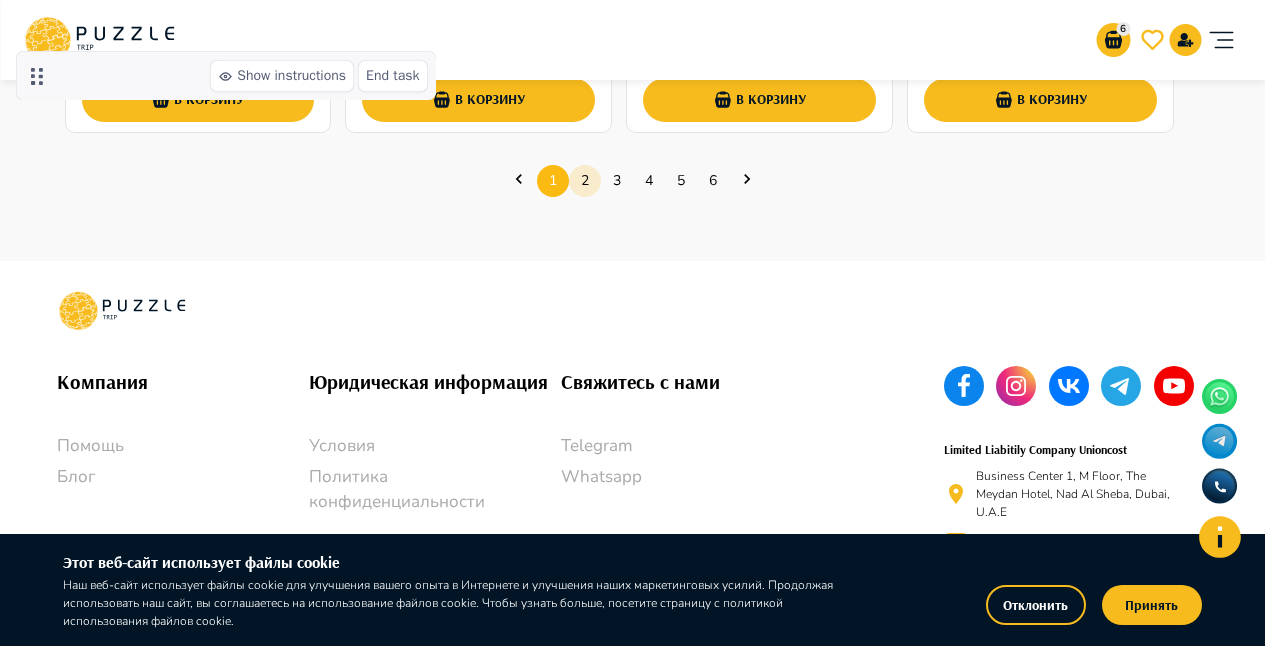click on "2" at bounding box center [585, 180] 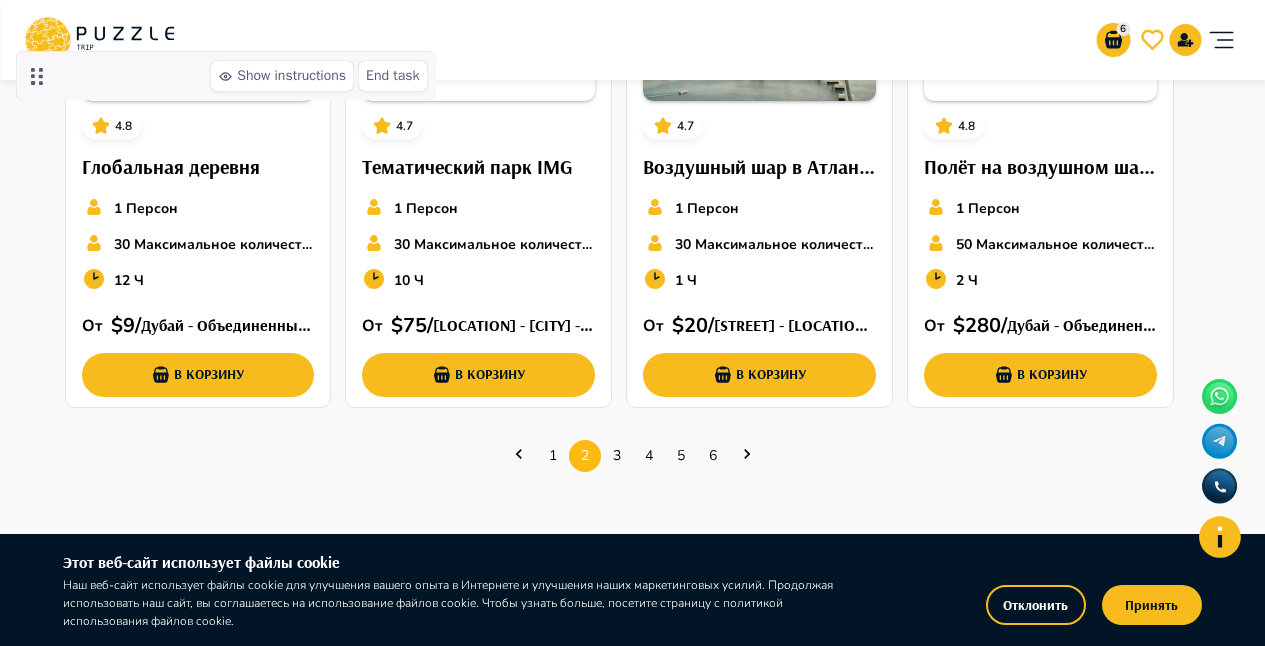 scroll, scrollTop: 859, scrollLeft: 0, axis: vertical 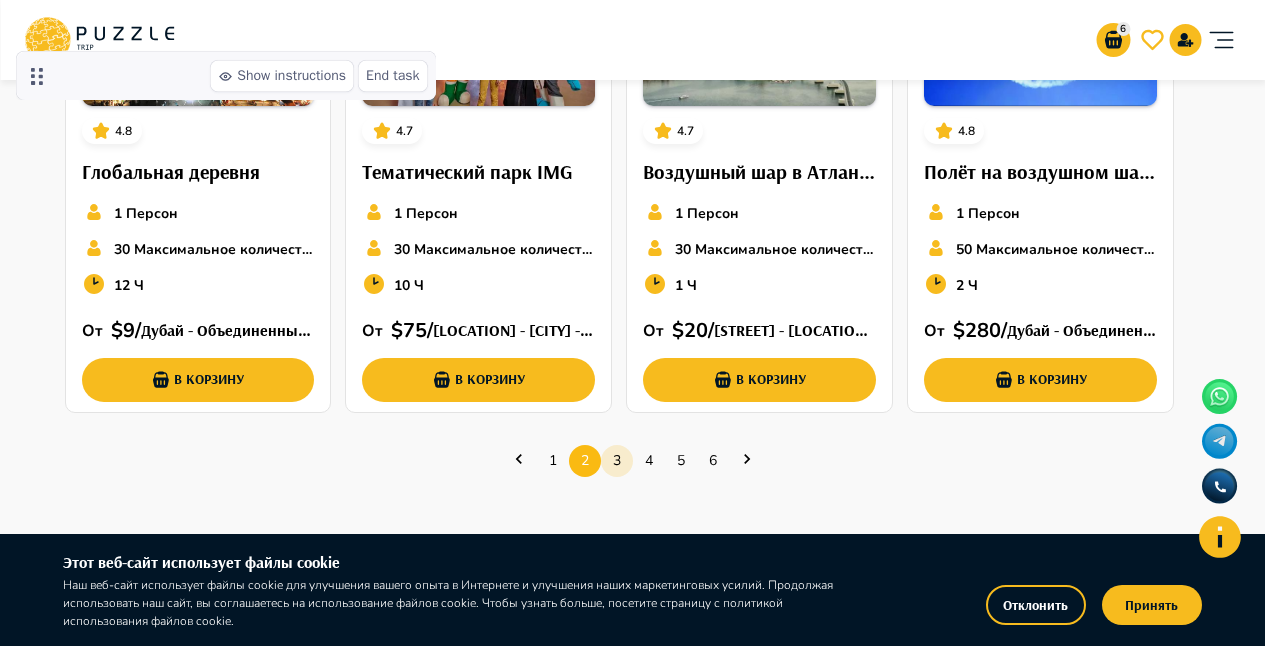 click on "3" at bounding box center [617, 460] 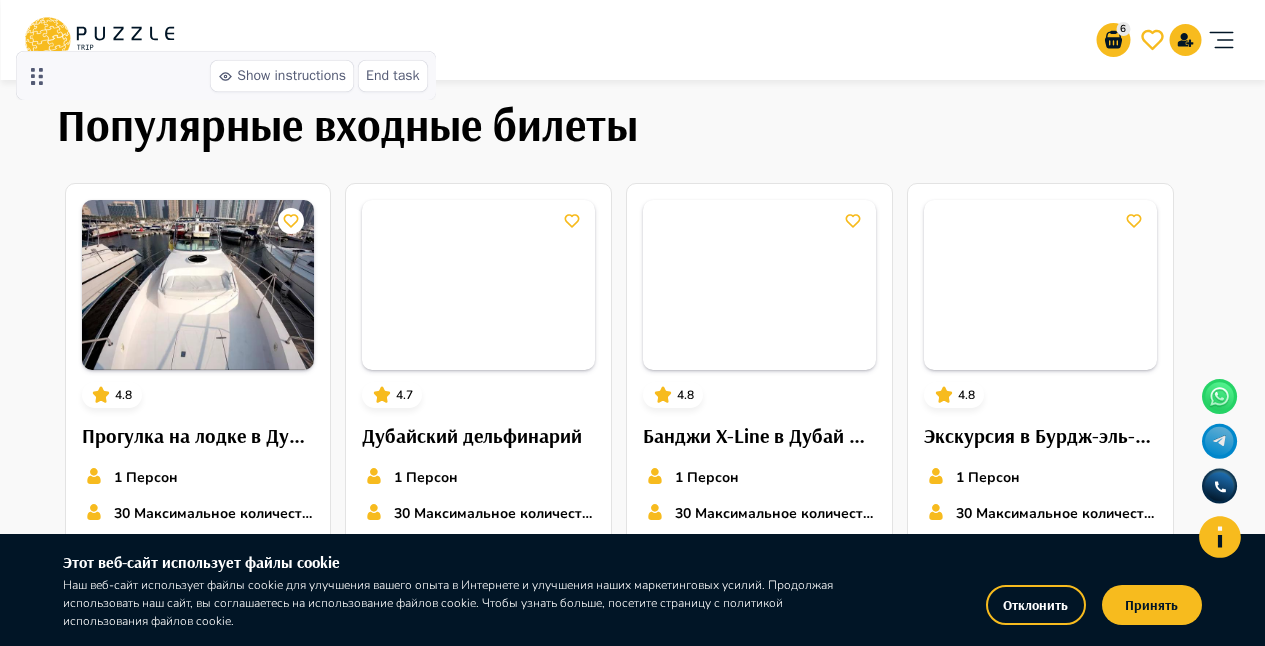 scroll, scrollTop: 0, scrollLeft: 0, axis: both 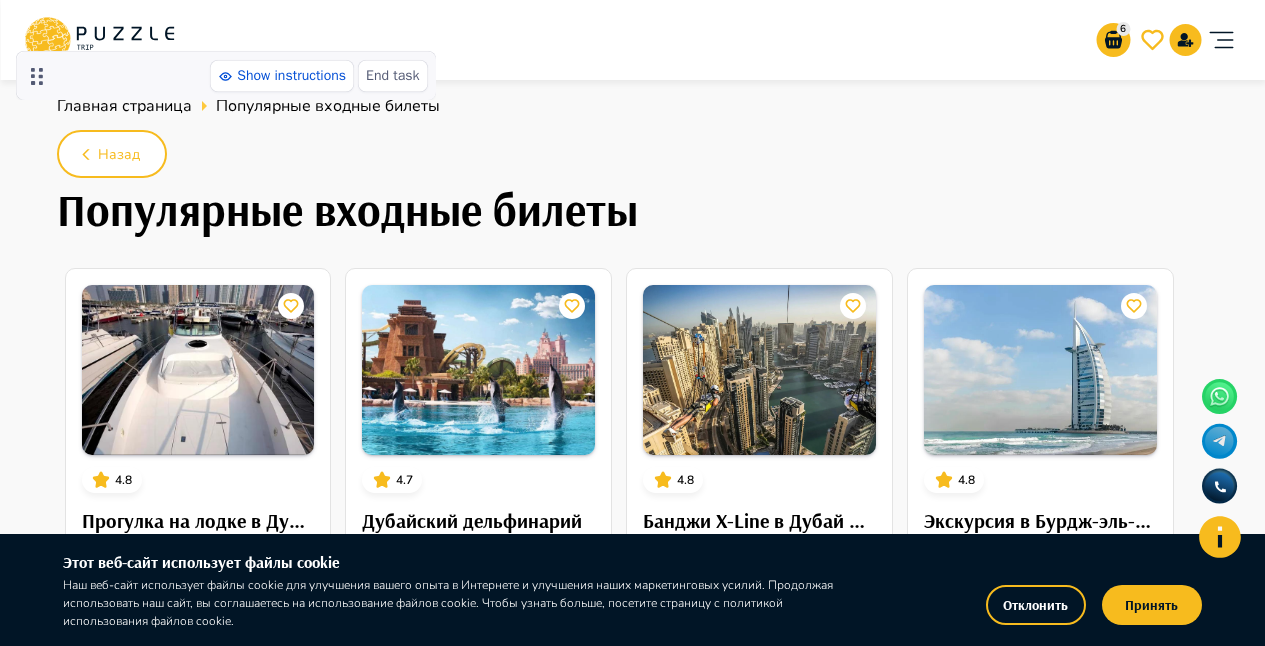 click on "Show instructions" at bounding box center (291, 76) 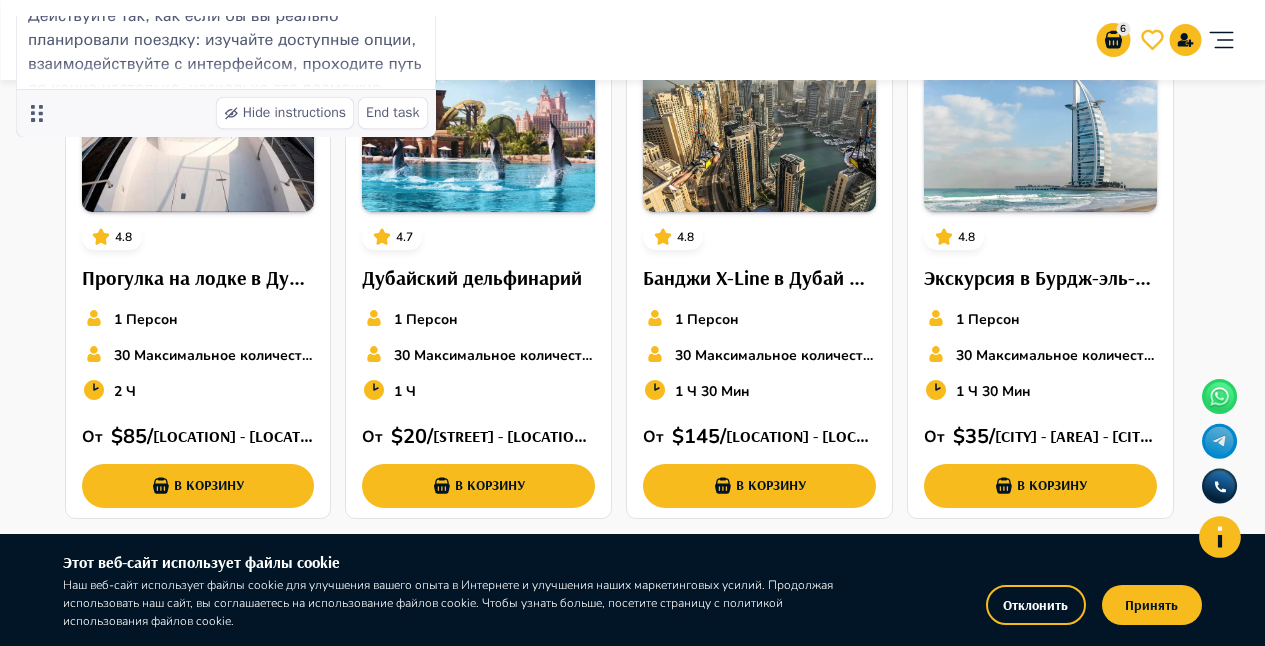 scroll, scrollTop: 246, scrollLeft: 0, axis: vertical 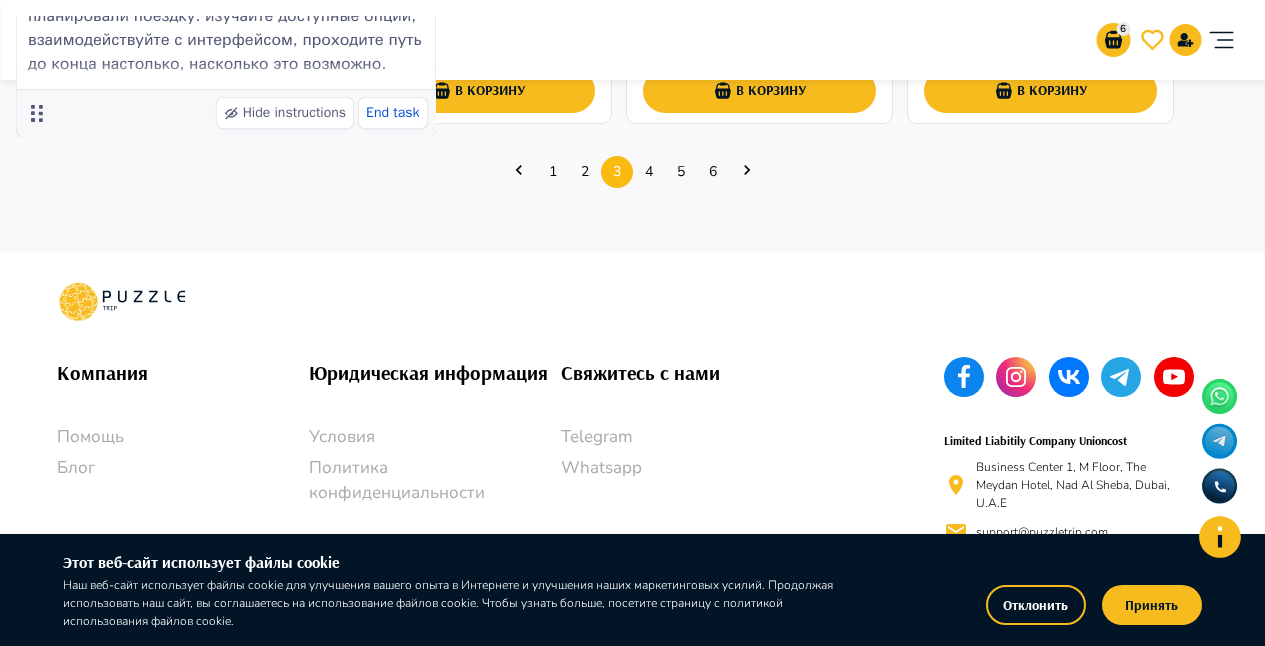 click on "End task" at bounding box center (392, 113) 